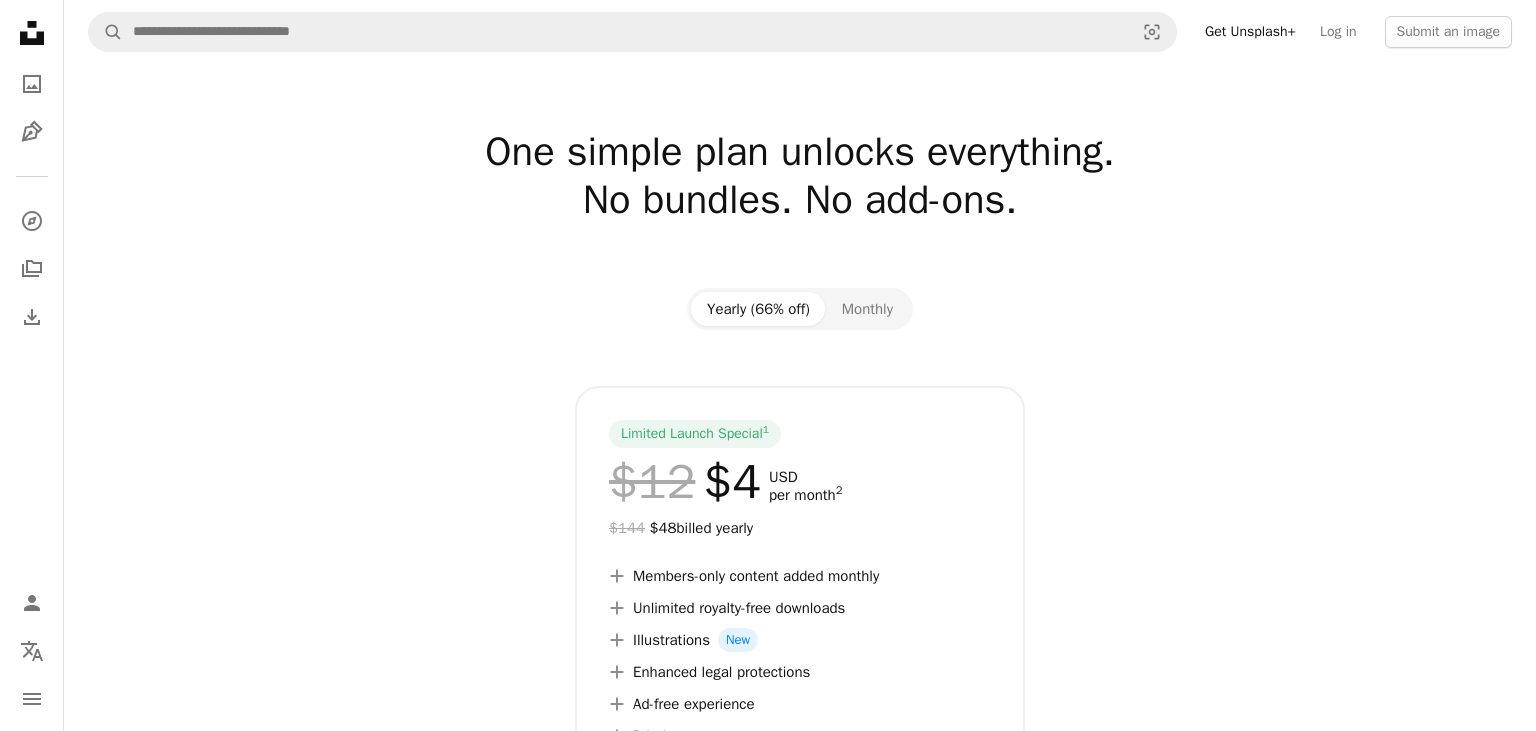 scroll, scrollTop: 0, scrollLeft: 0, axis: both 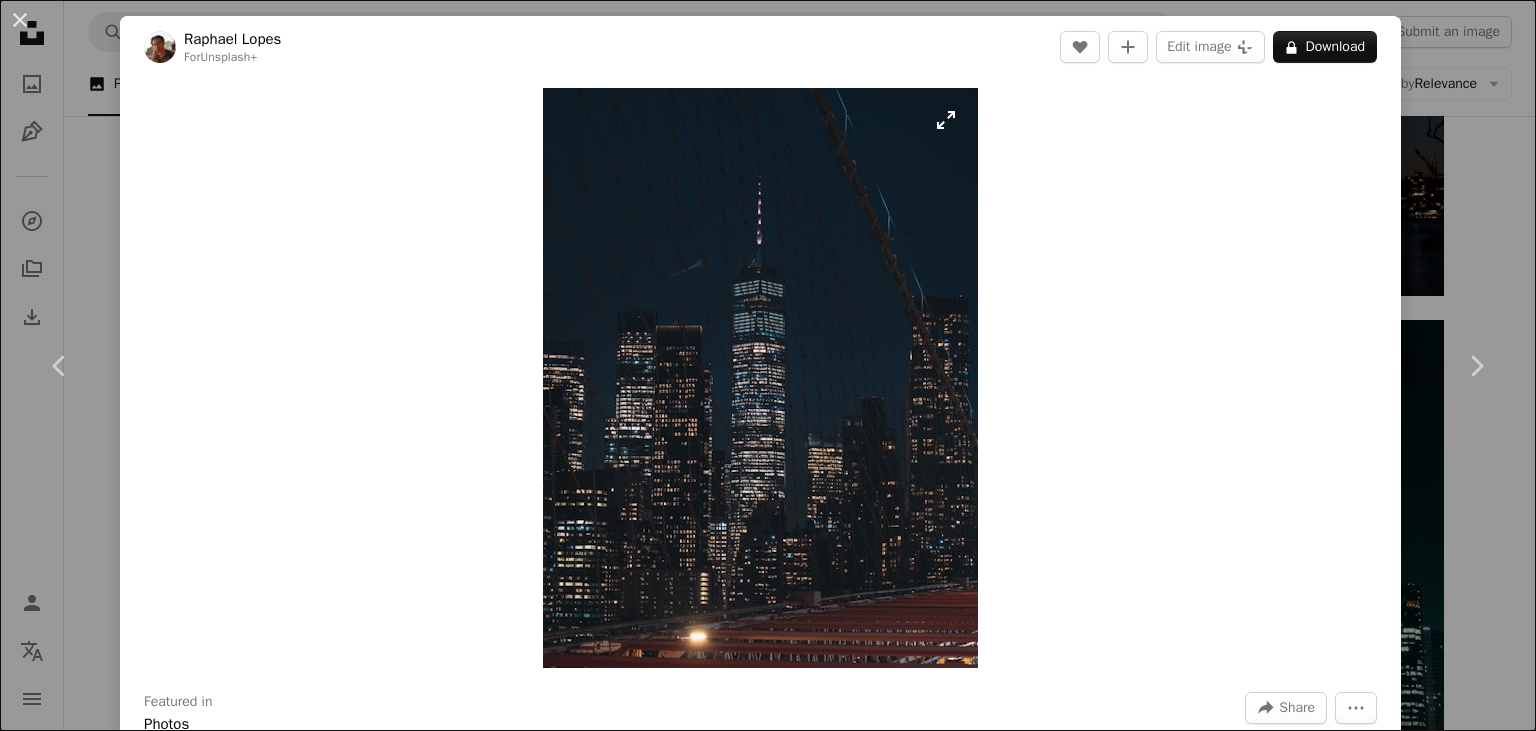 click at bounding box center (760, 378) 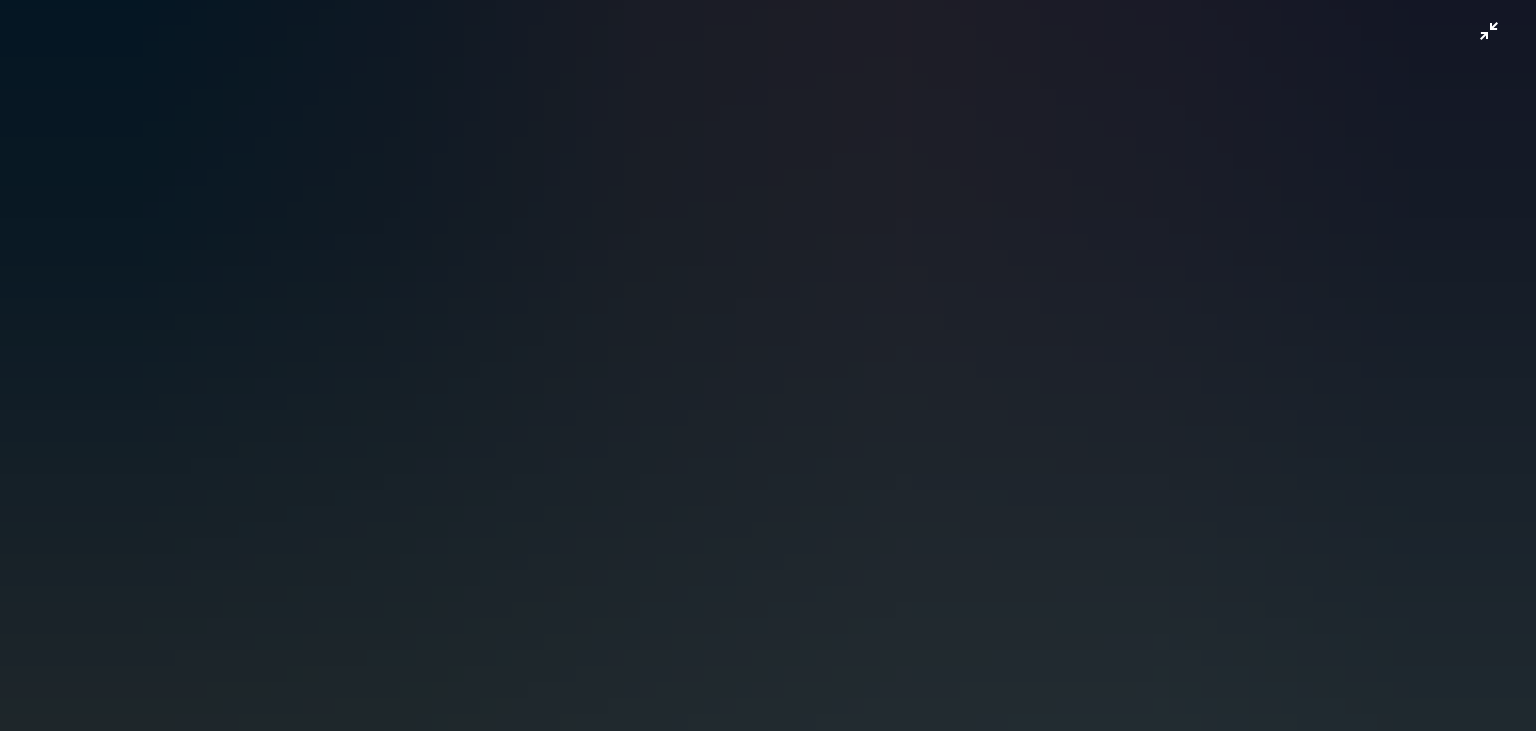scroll, scrollTop: 38, scrollLeft: 0, axis: vertical 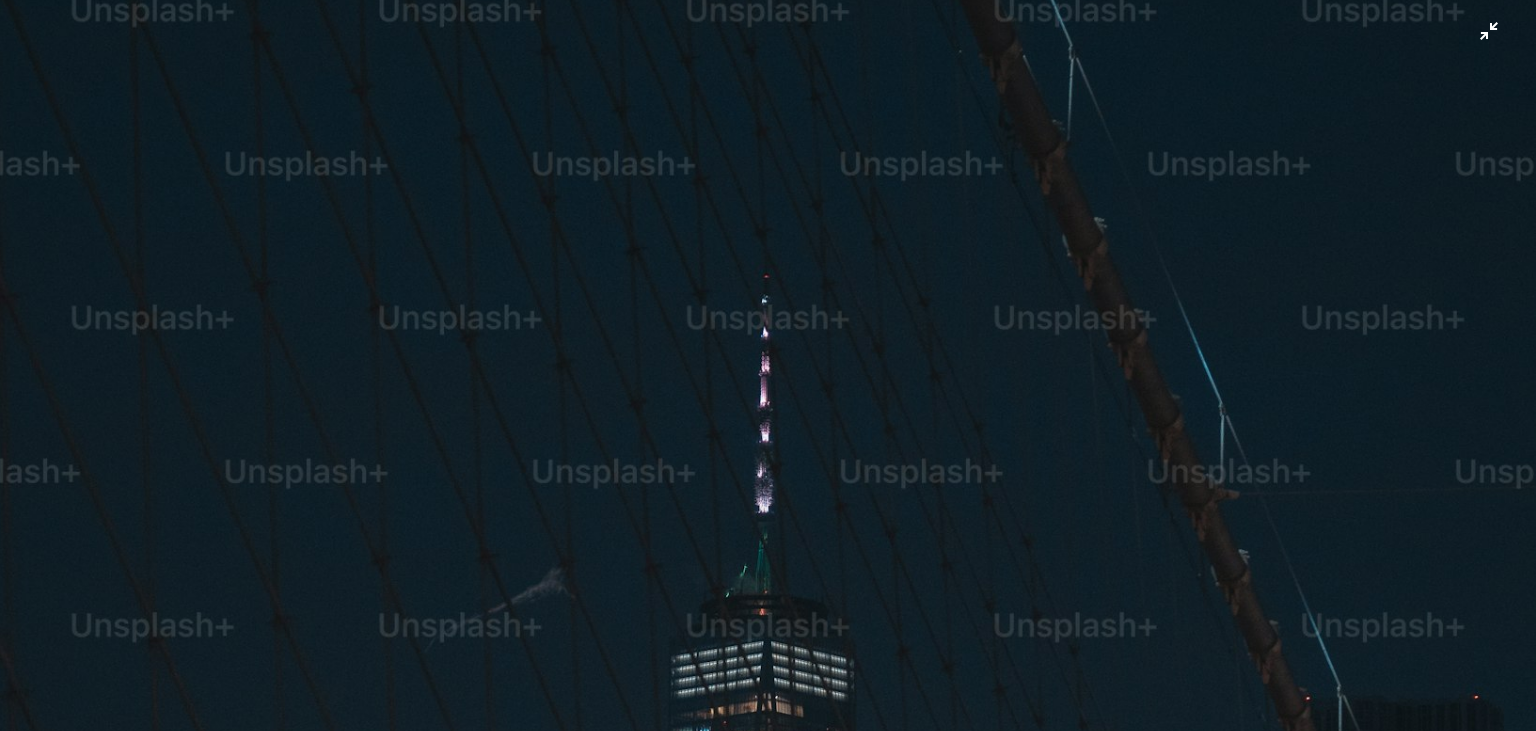 click at bounding box center (768, 986) 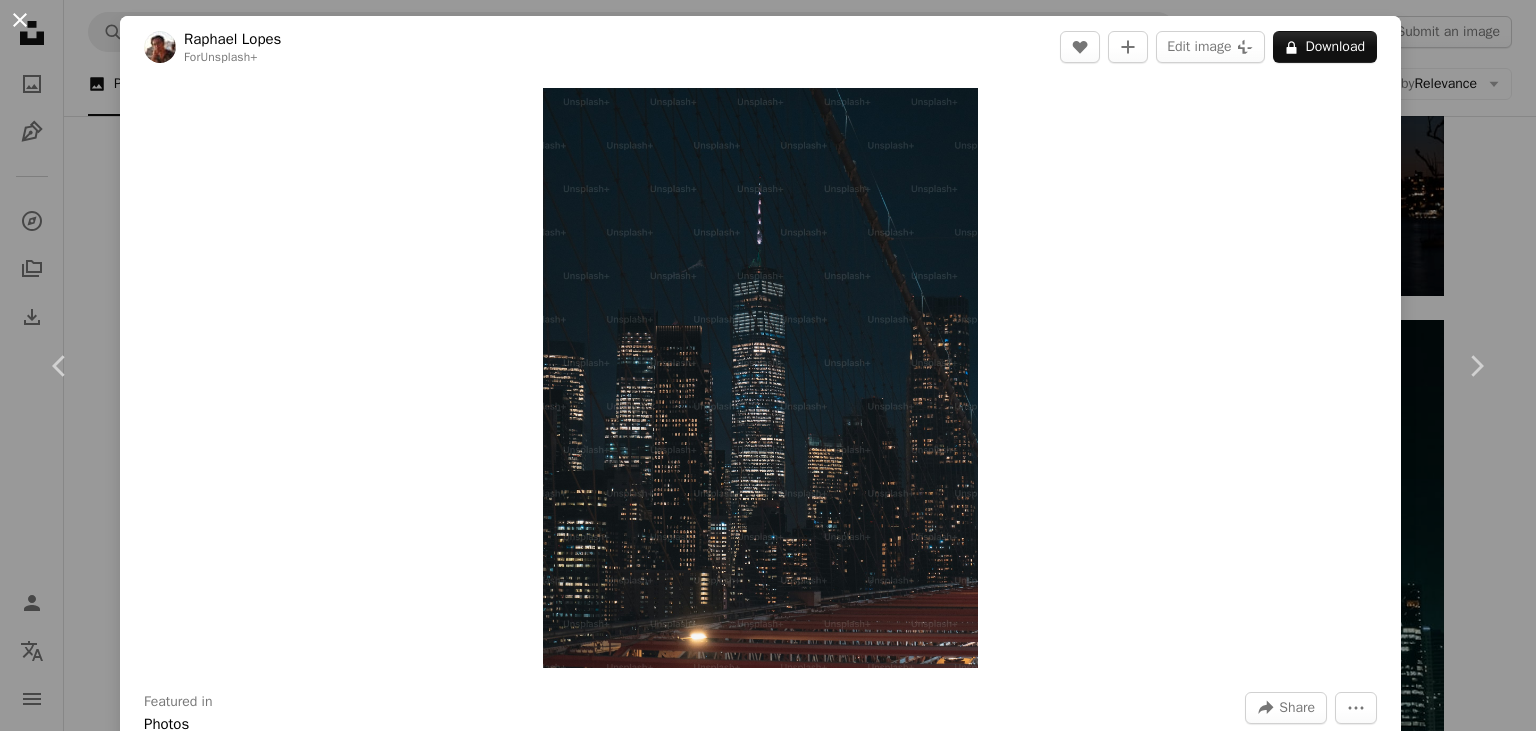 click on "An X shape" at bounding box center [20, 20] 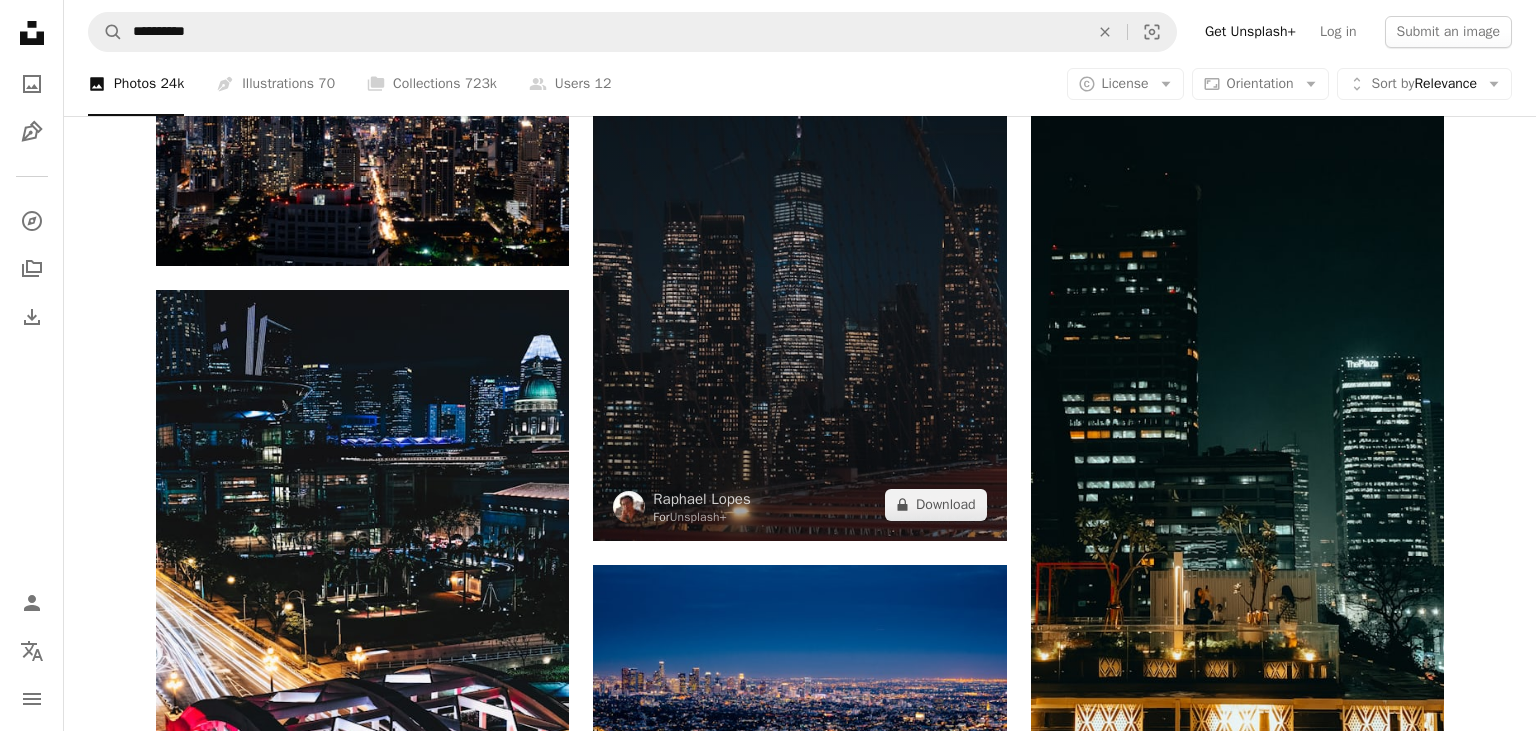 scroll, scrollTop: 5299, scrollLeft: 0, axis: vertical 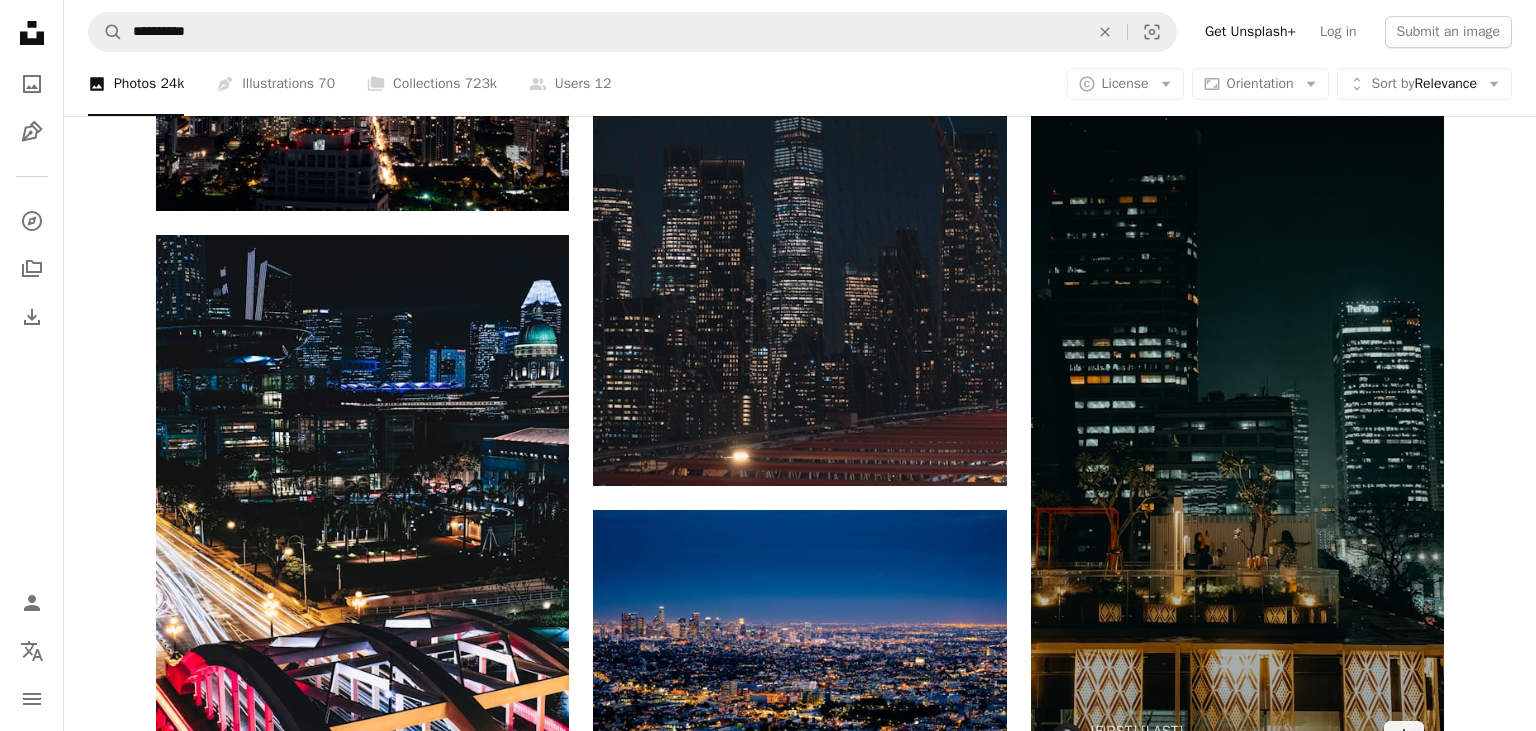 click at bounding box center (1237, 405) 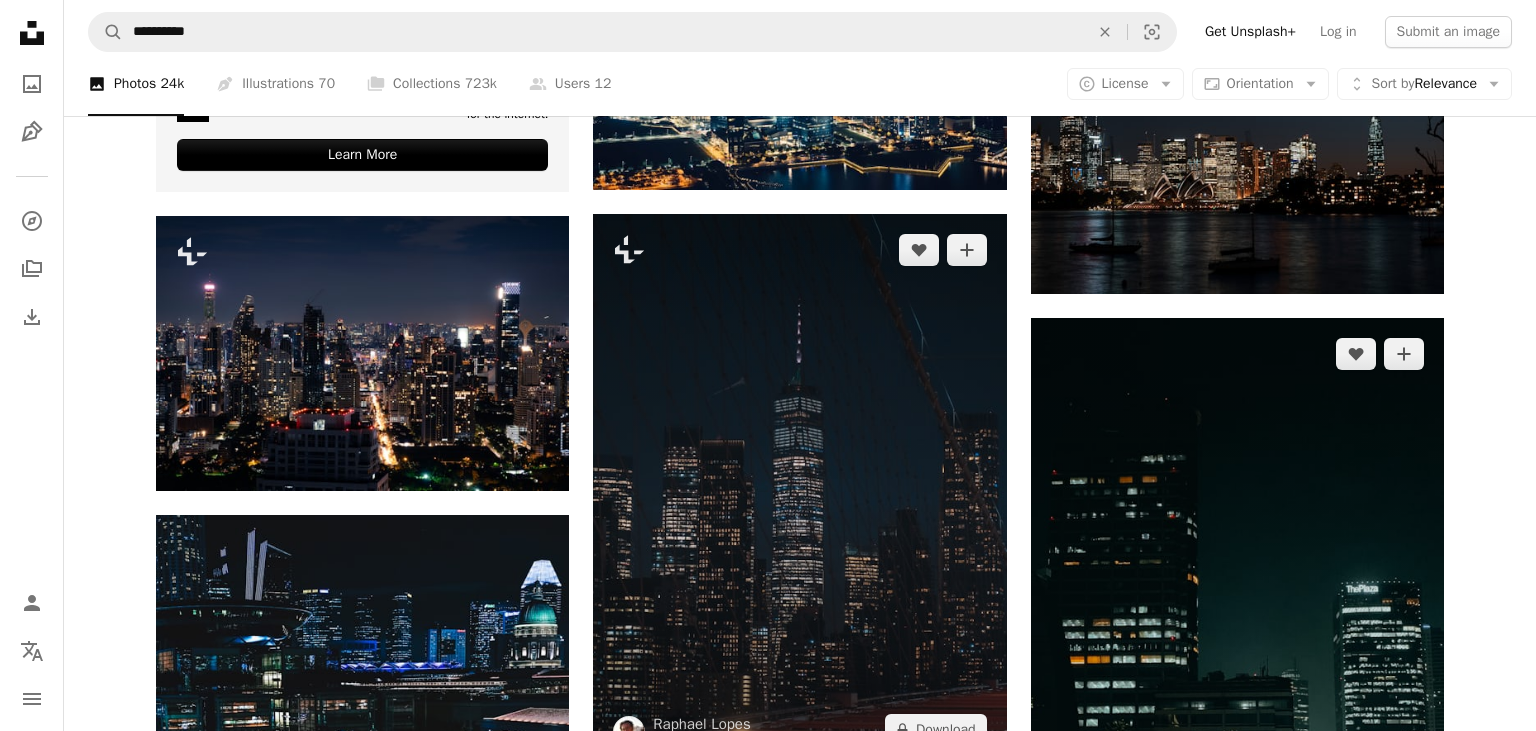 scroll, scrollTop: 5017, scrollLeft: 0, axis: vertical 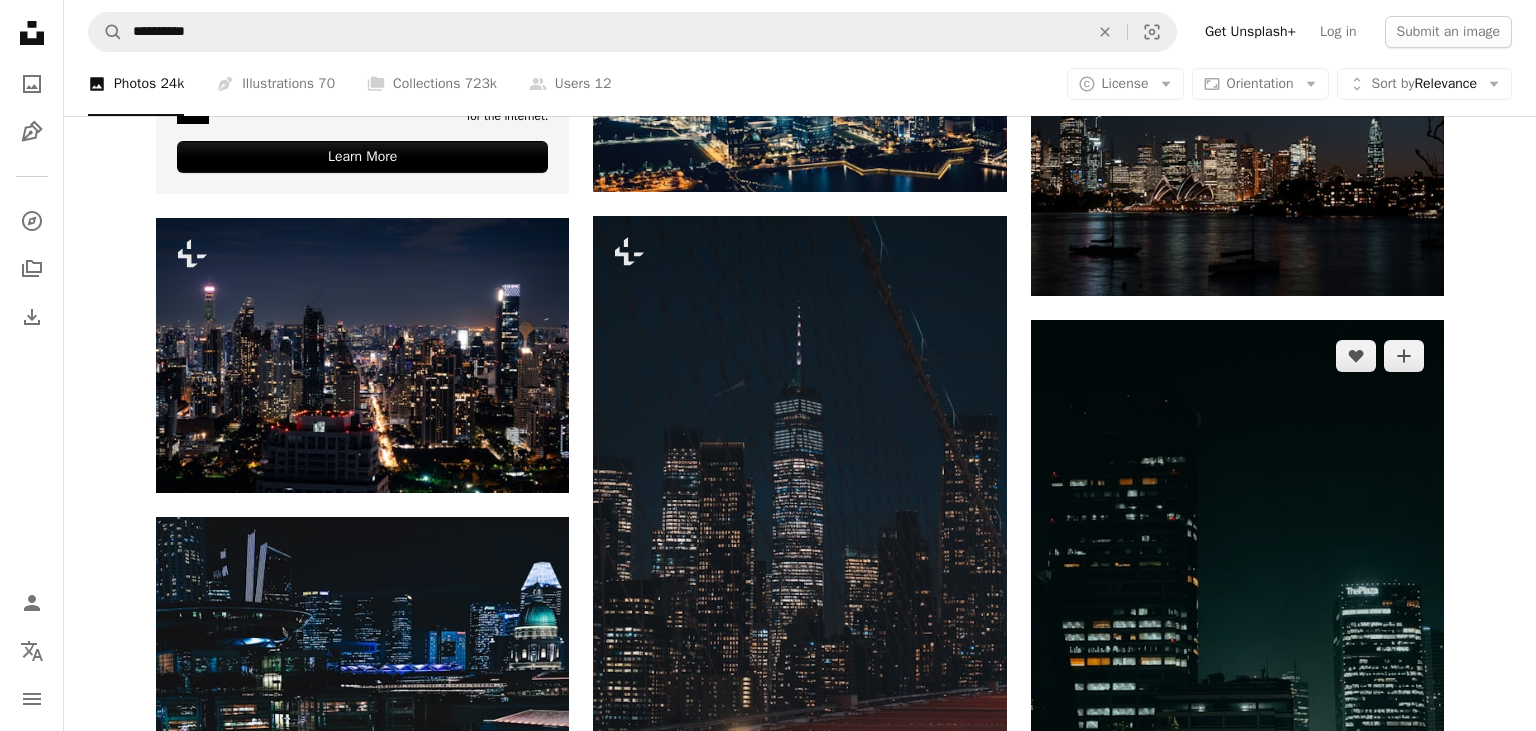 click at bounding box center [1237, 687] 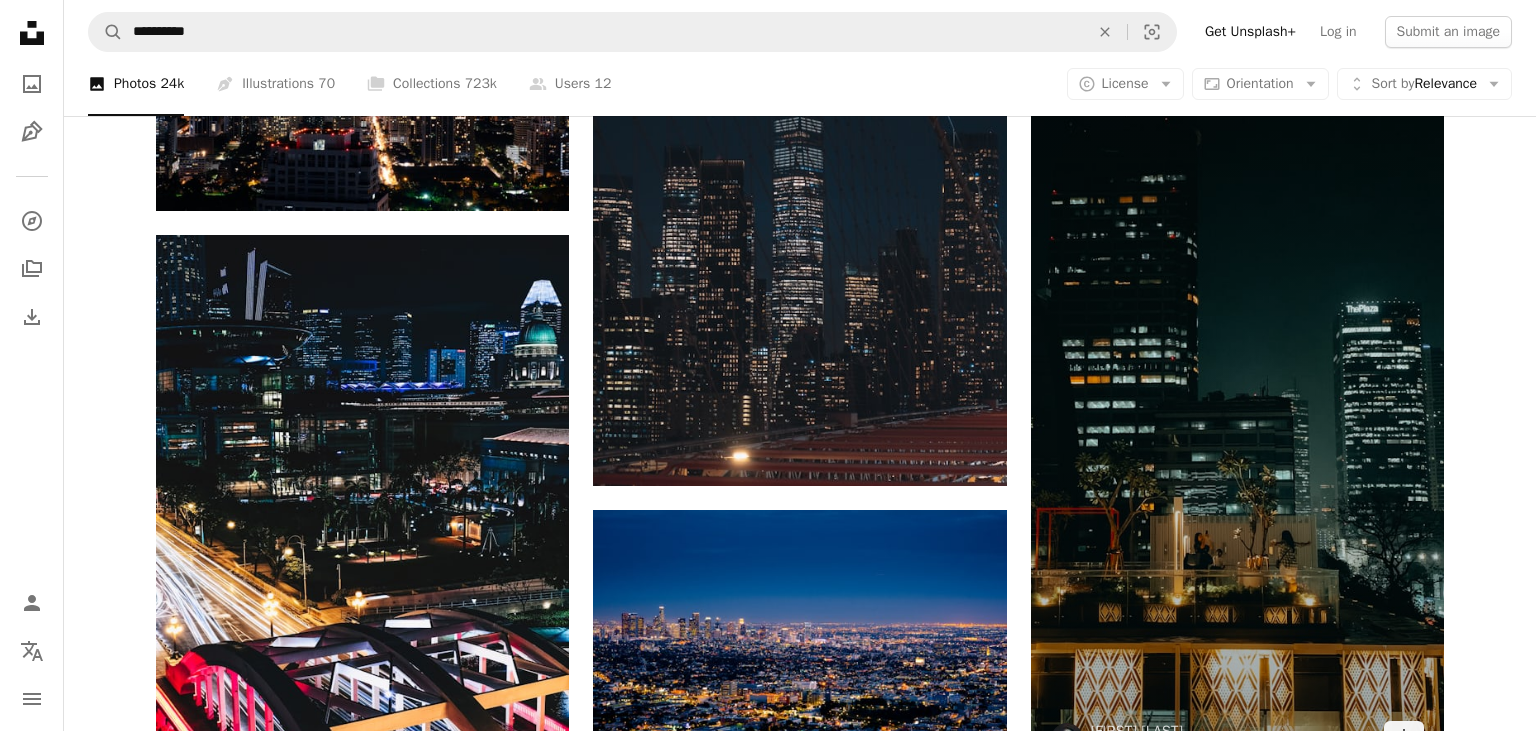 click at bounding box center (1237, 405) 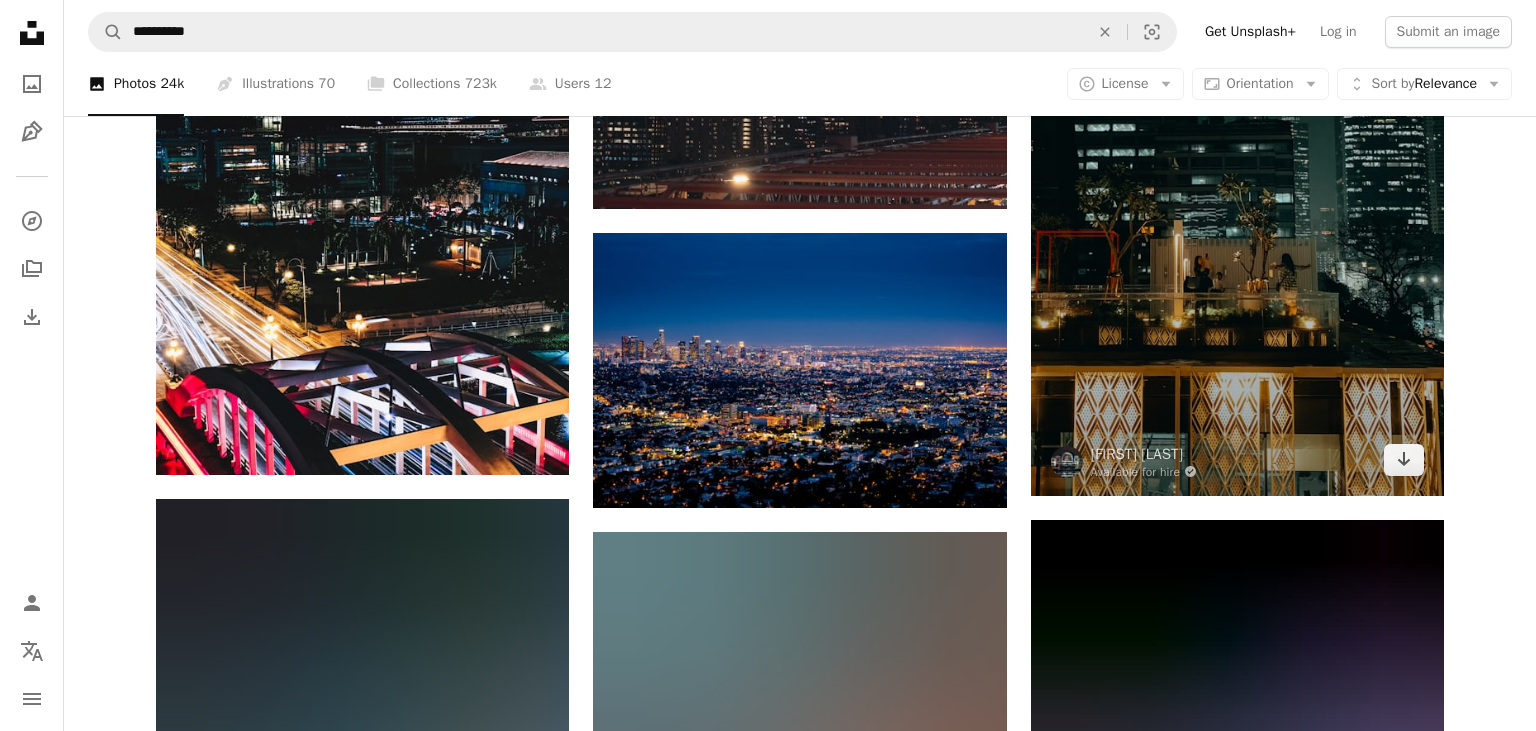 scroll, scrollTop: 5580, scrollLeft: 0, axis: vertical 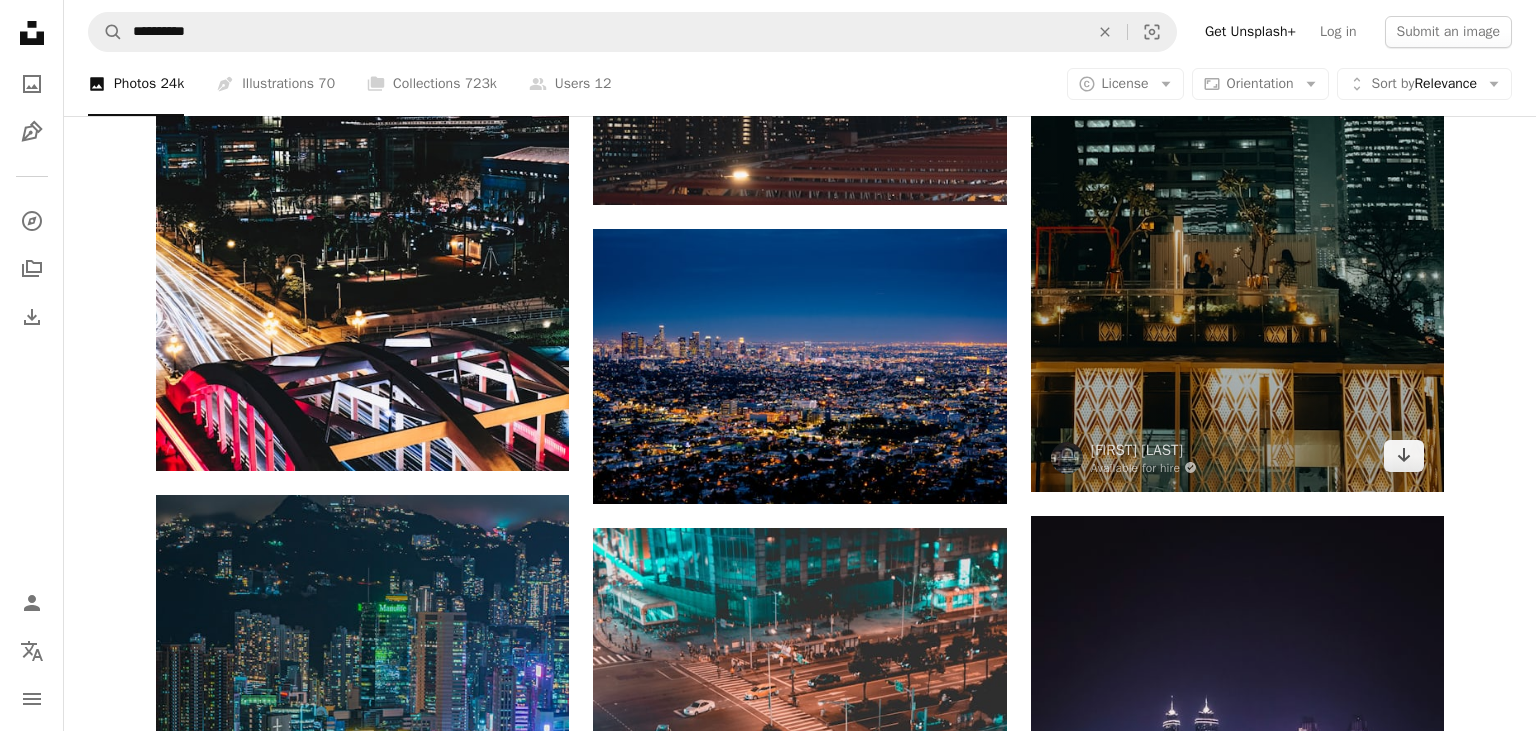 click at bounding box center (1237, 124) 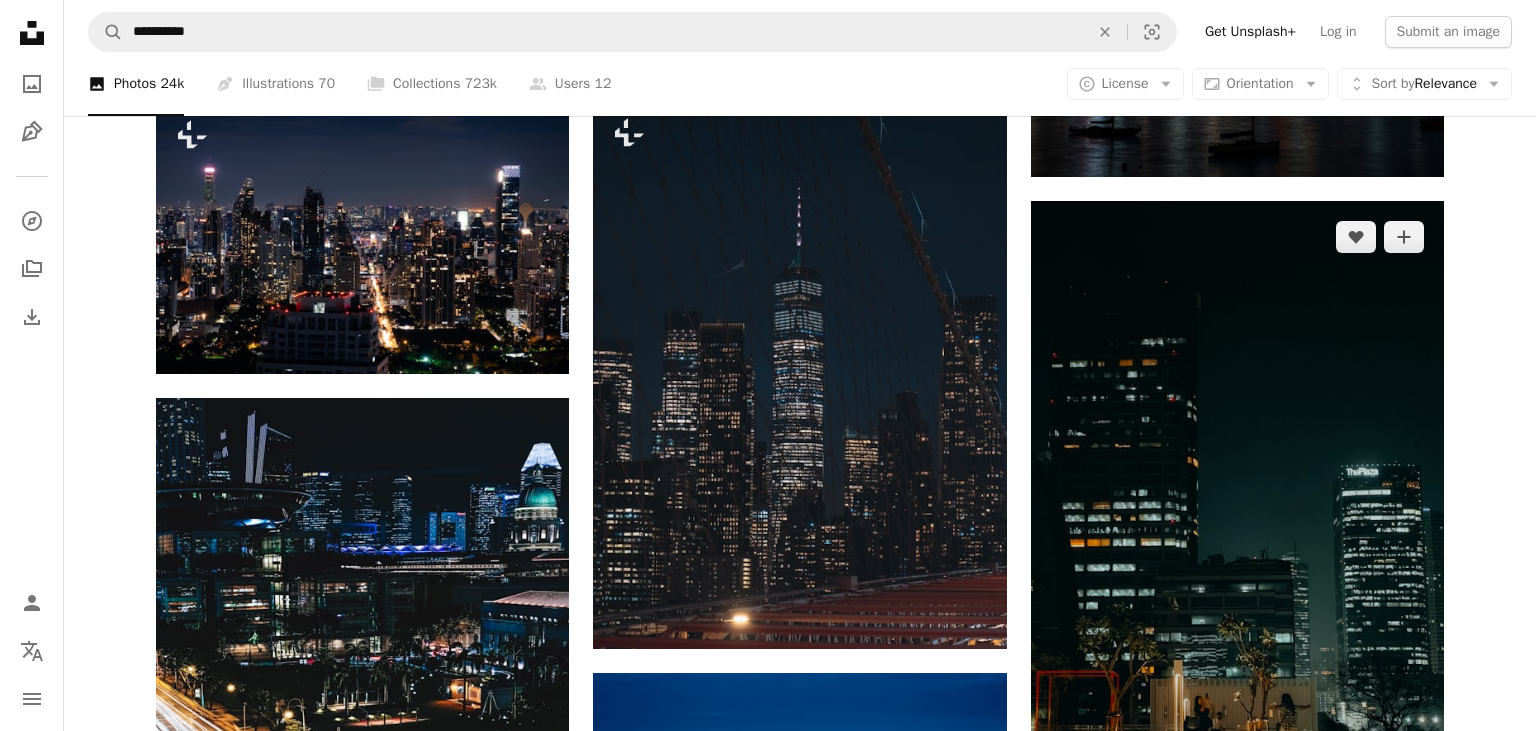 scroll, scrollTop: 5017, scrollLeft: 0, axis: vertical 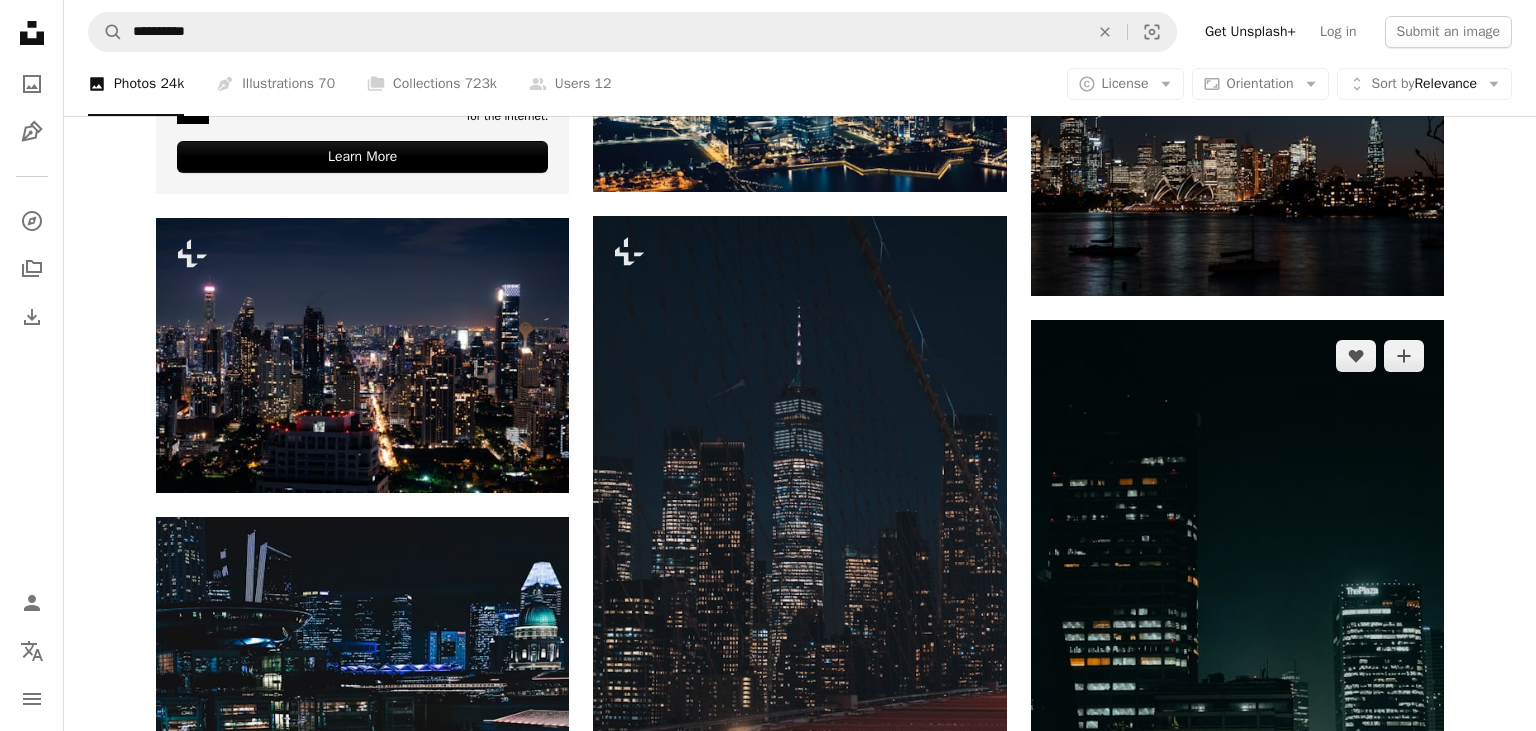 click at bounding box center [1237, 687] 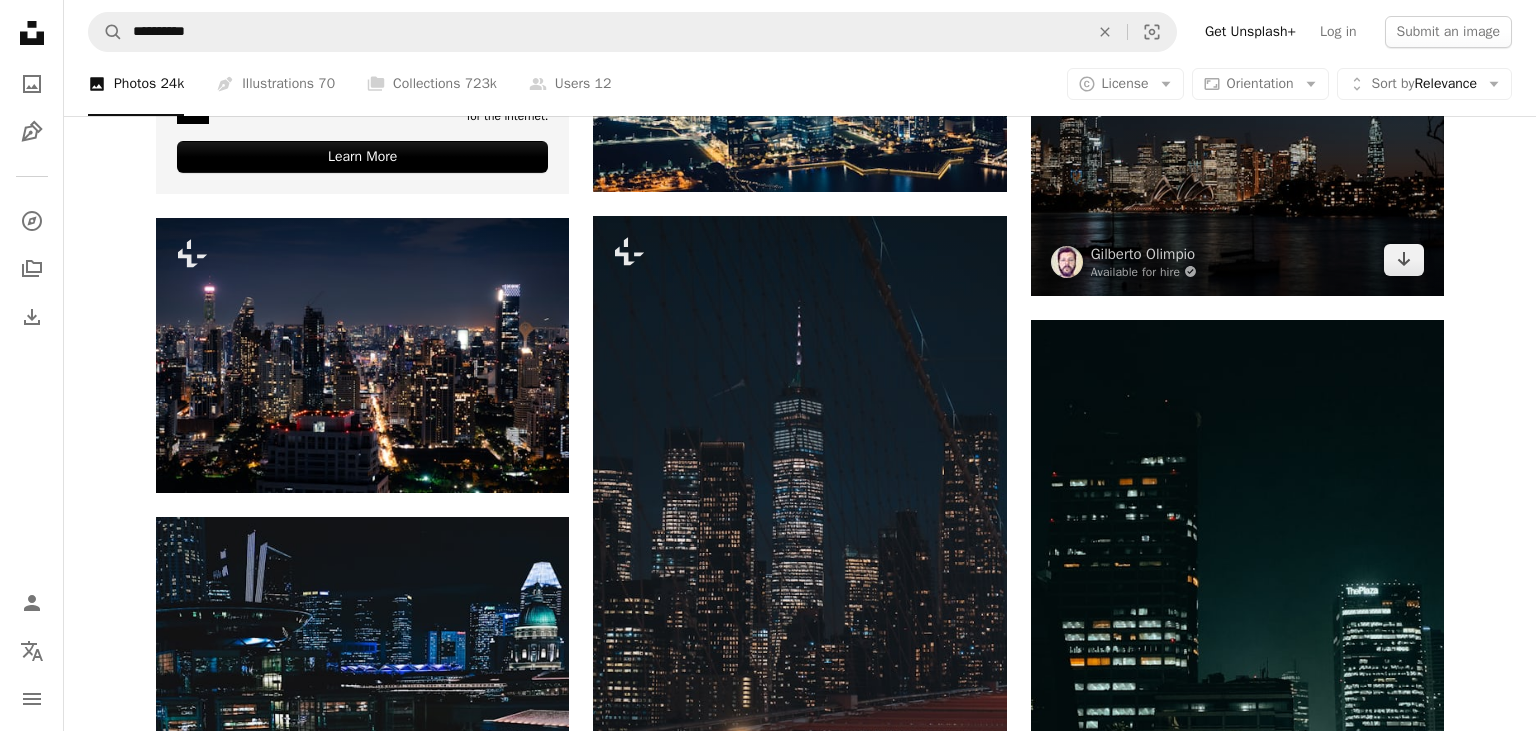 click at bounding box center (1237, 130) 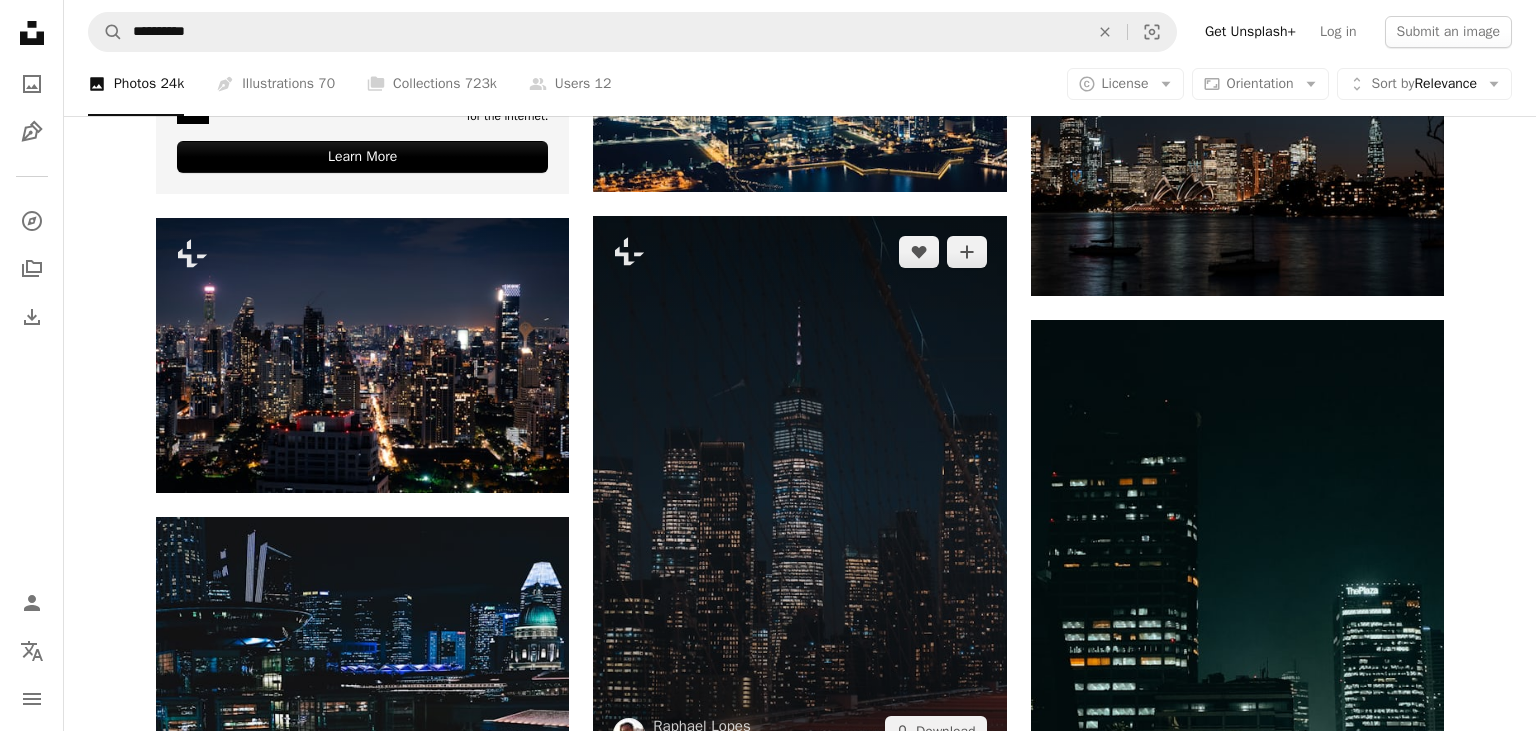 click at bounding box center (799, 491) 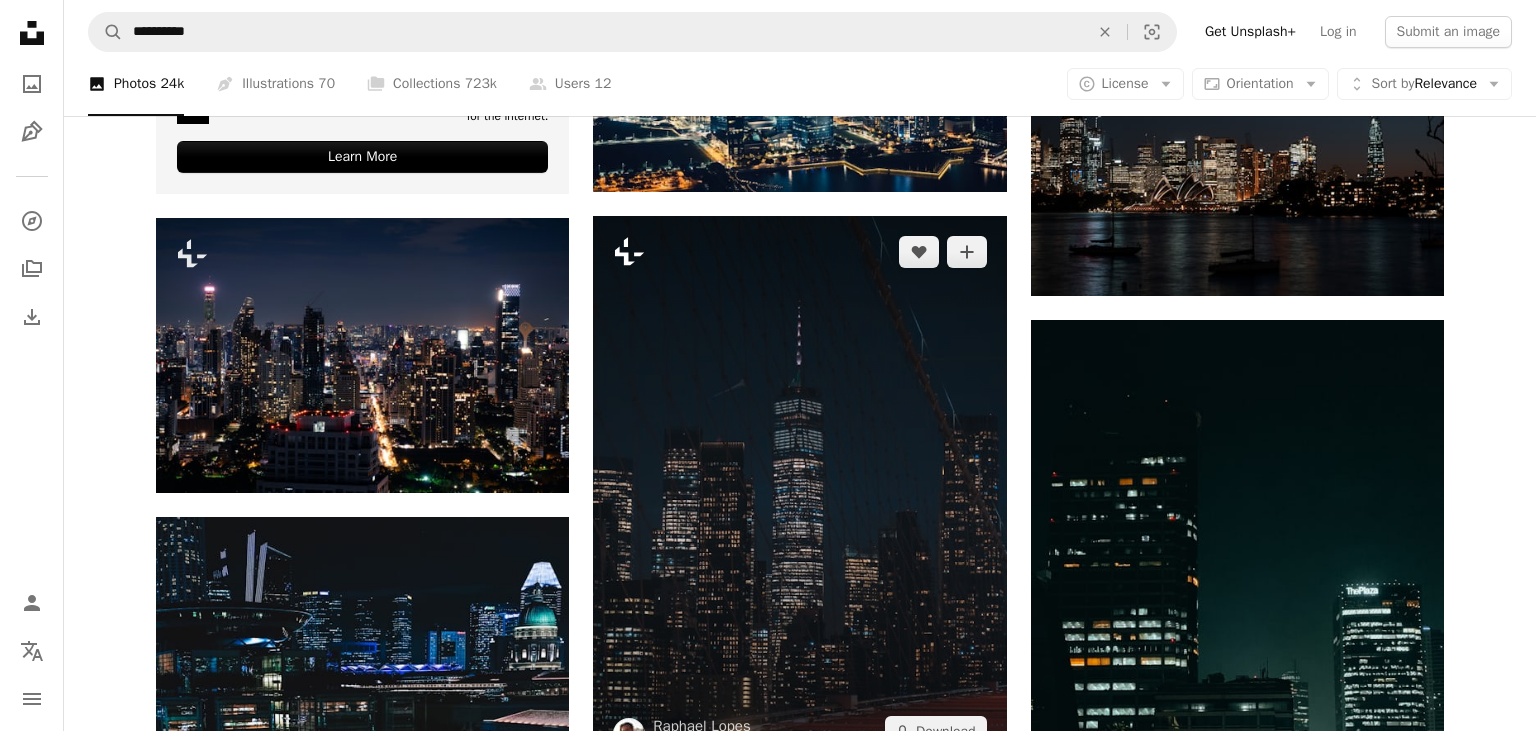 click 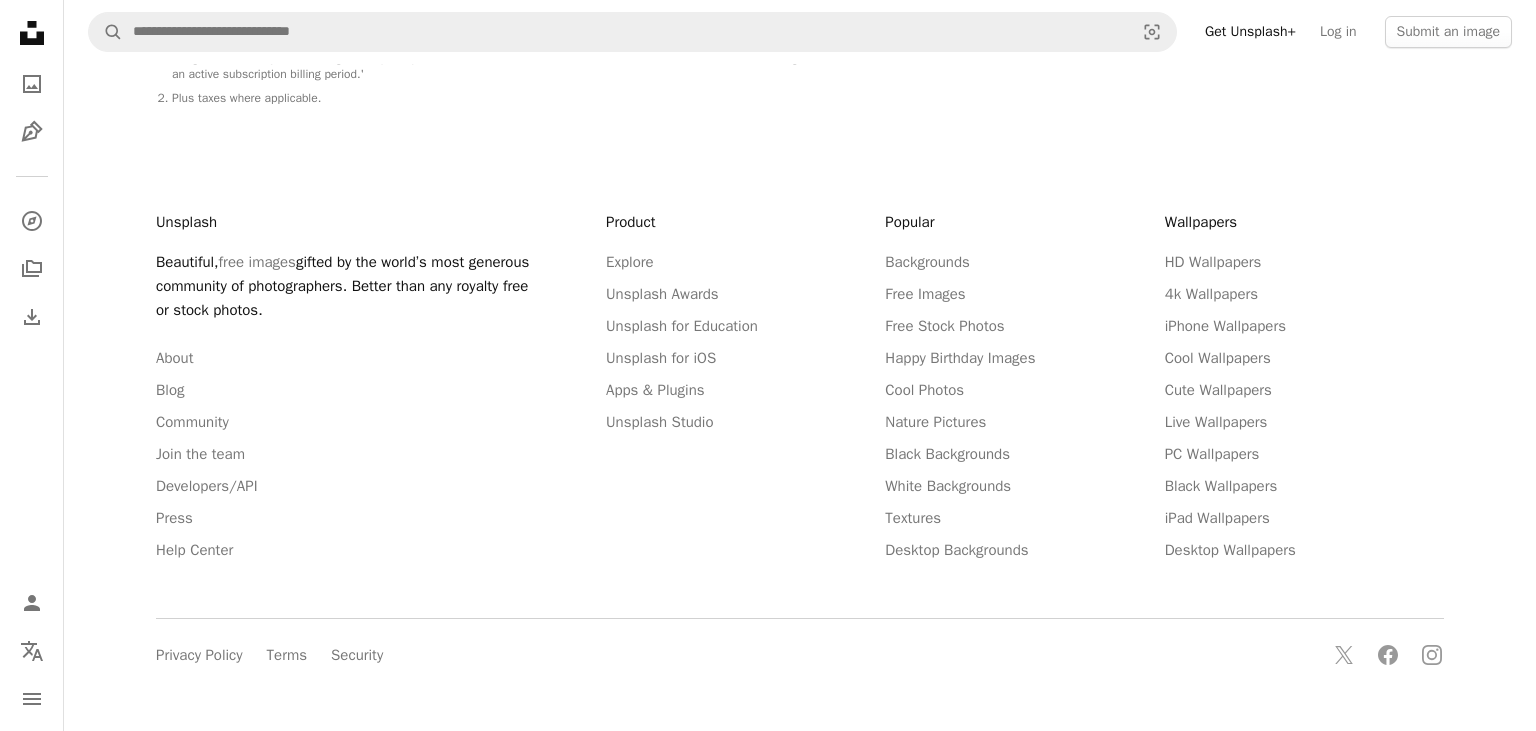 scroll, scrollTop: 0, scrollLeft: 0, axis: both 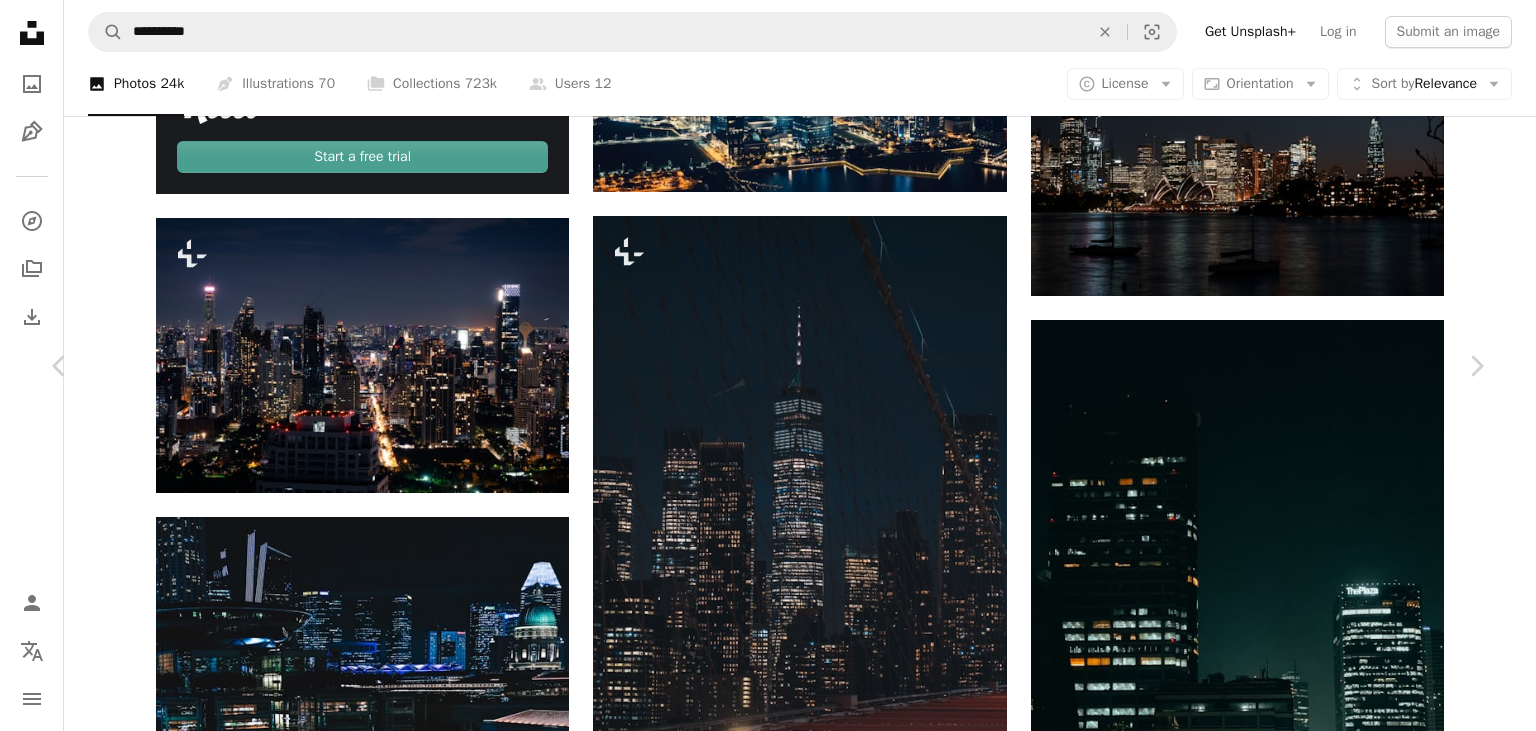 click on "An X shape" at bounding box center (20, 20) 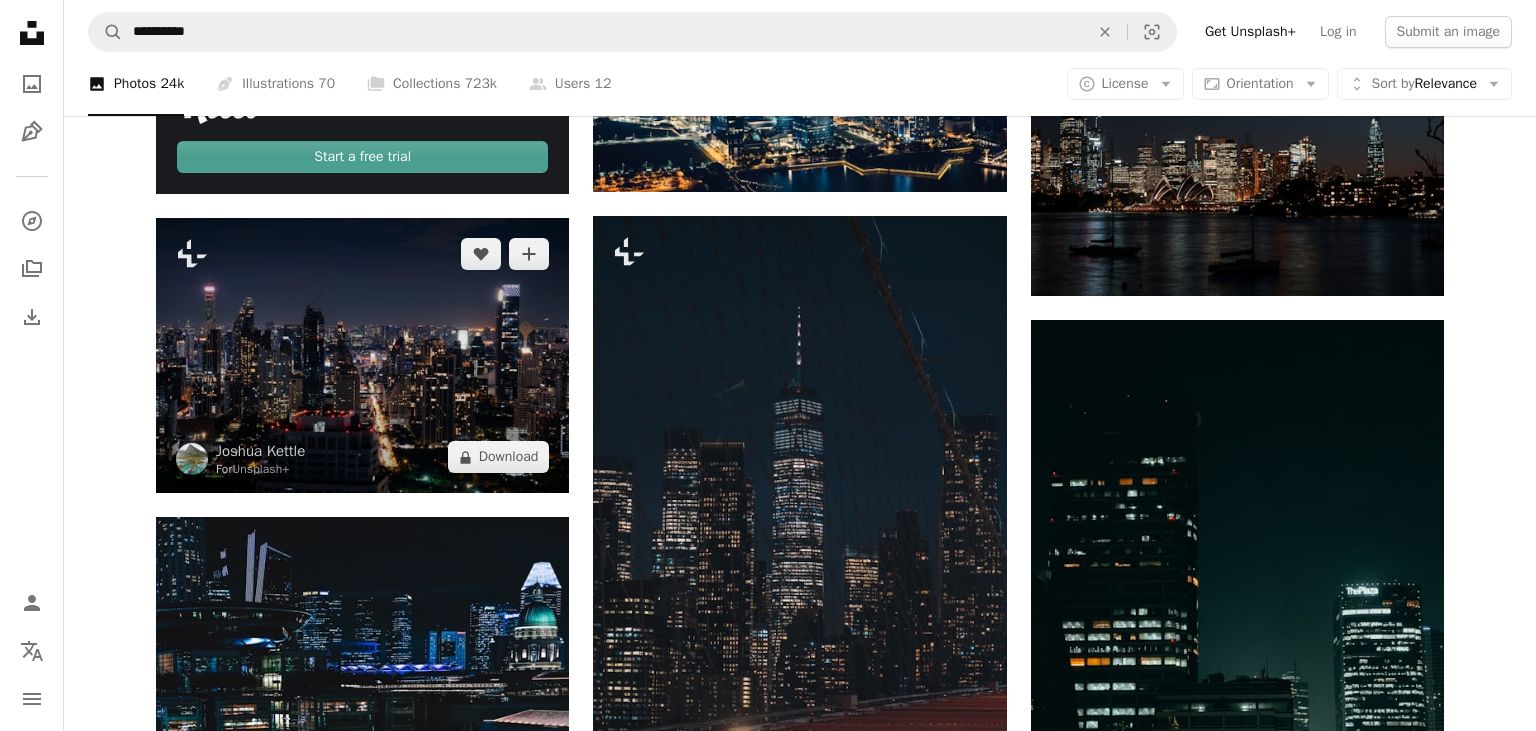 click at bounding box center [362, 355] 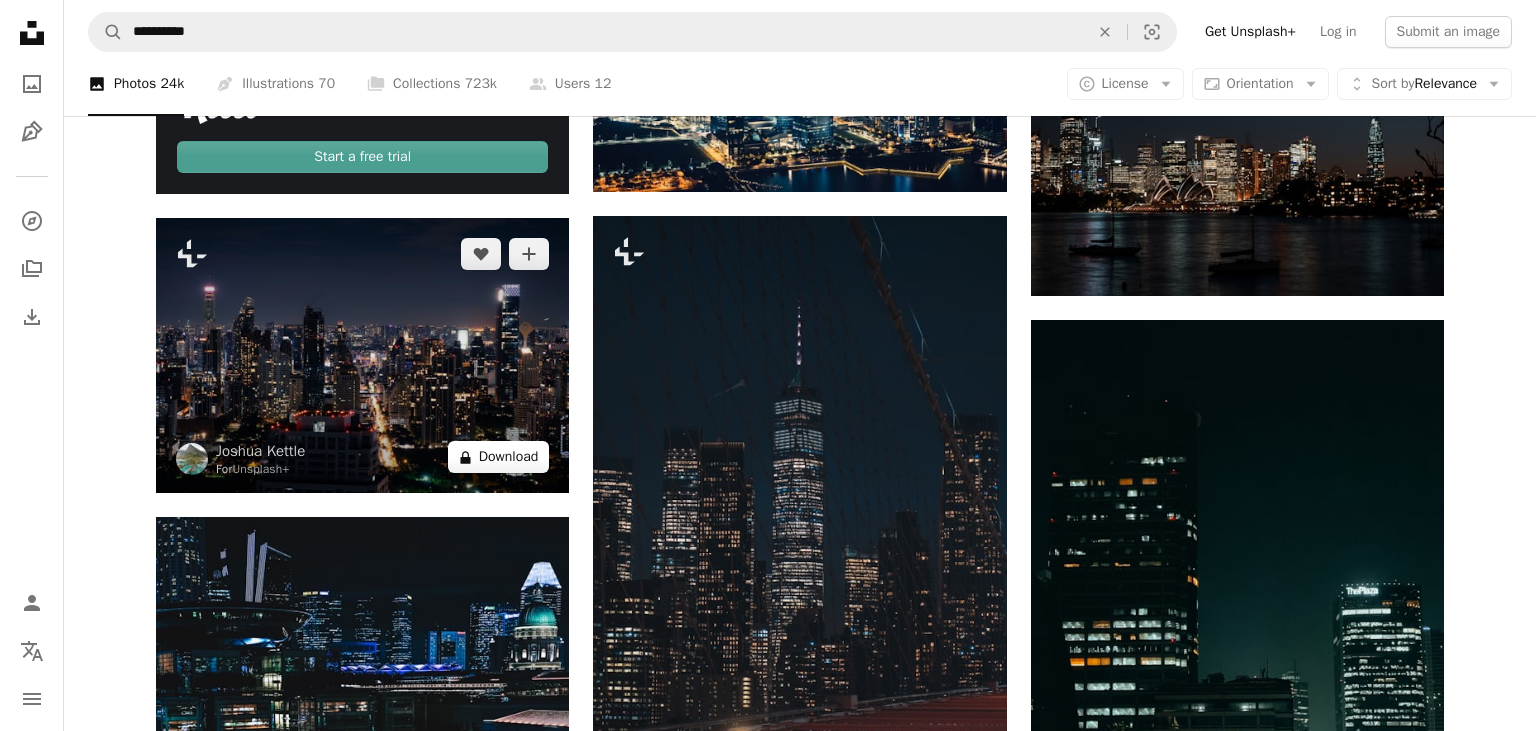 click on "A lock   Download" at bounding box center (499, 457) 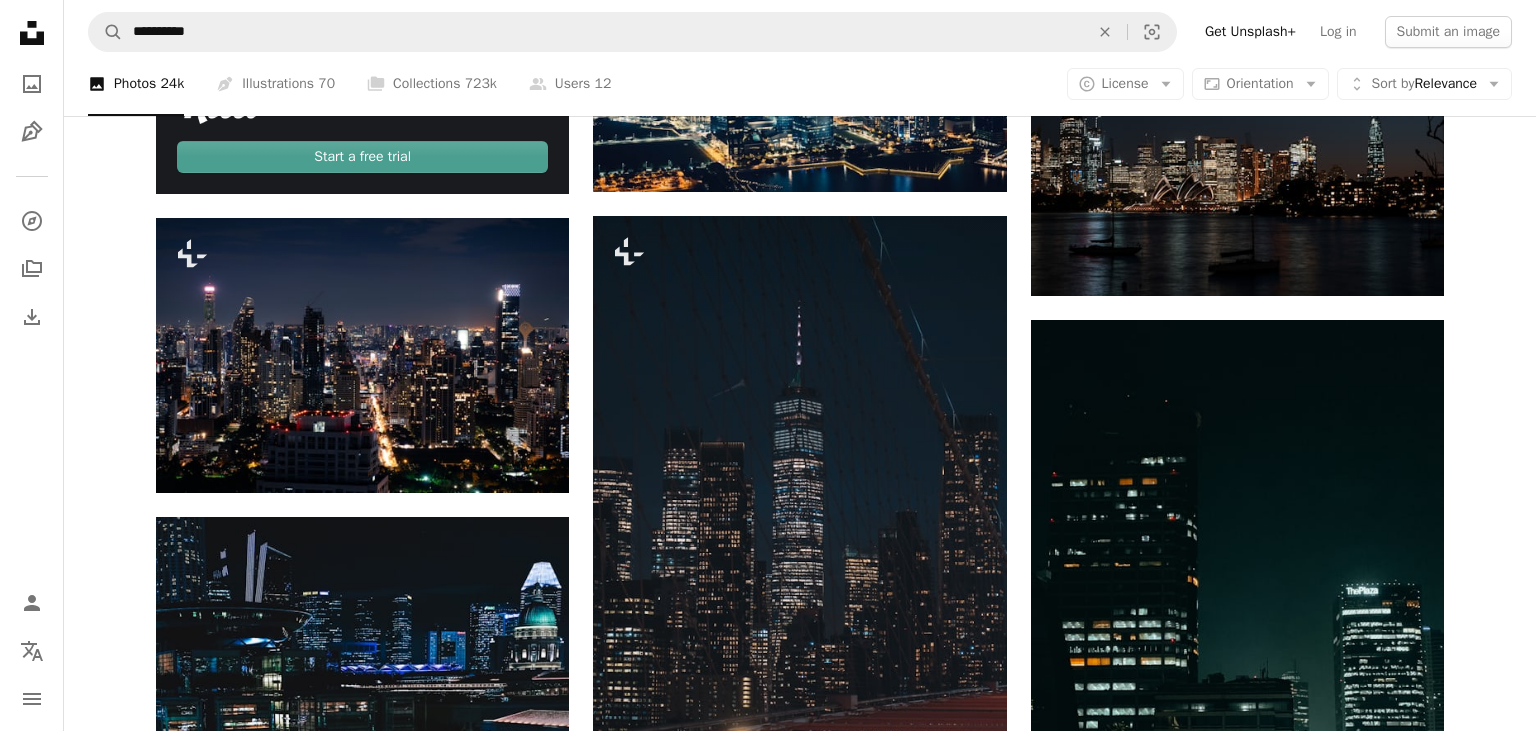 click on "An X shape Premium, ready to use images. Get unlimited access. A plus sign Members-only content added monthly A plus sign Unlimited royalty-free downloads A plus sign Illustrations  New A plus sign Enhanced legal protections yearly 66%  off monthly $12   $4 USD per month * Get  Unsplash+ * When paid annually, billed upfront  $48 Taxes where applicable. Renews automatically. Cancel anytime." at bounding box center (768, 6738) 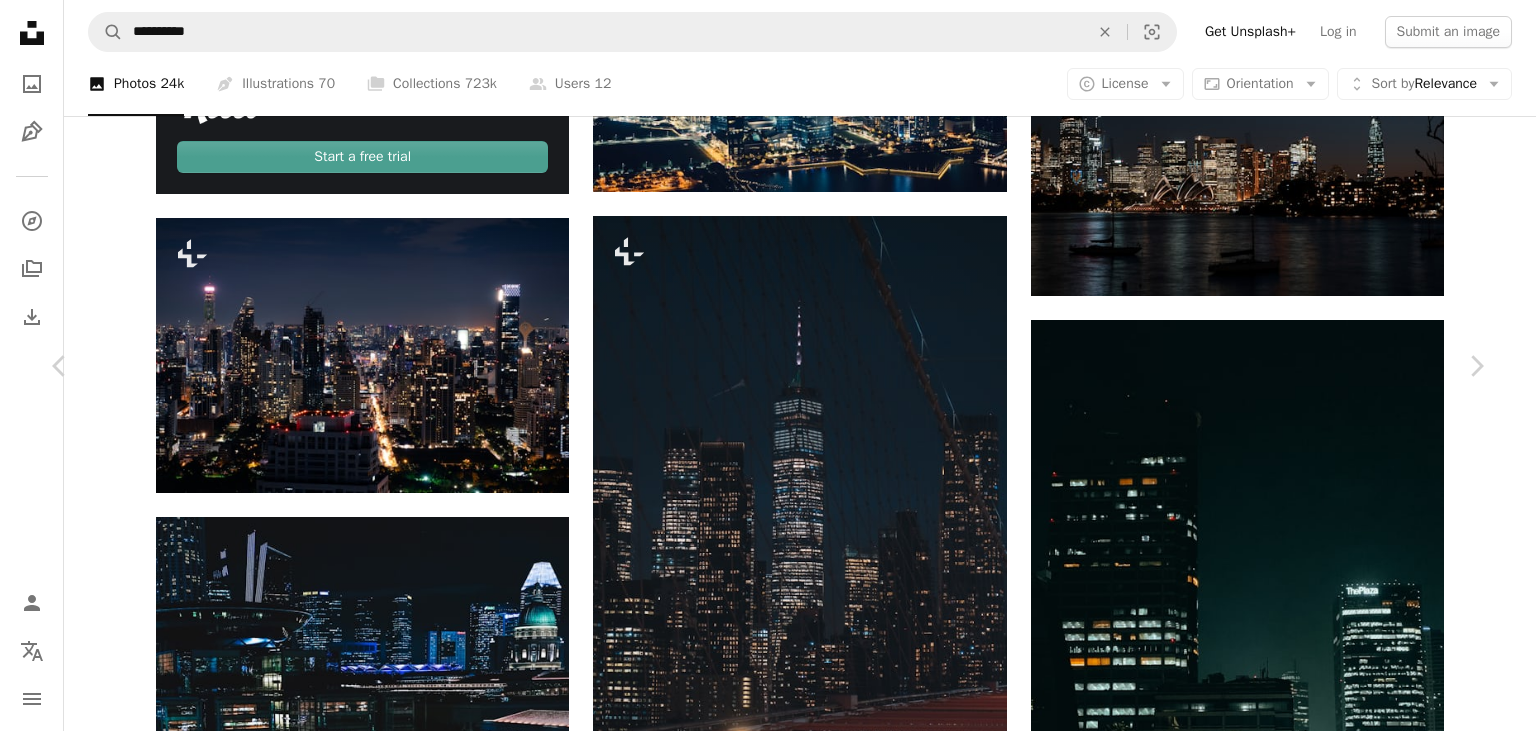 drag, startPoint x: 22, startPoint y: 20, endPoint x: 33, endPoint y: 26, distance: 12.529964 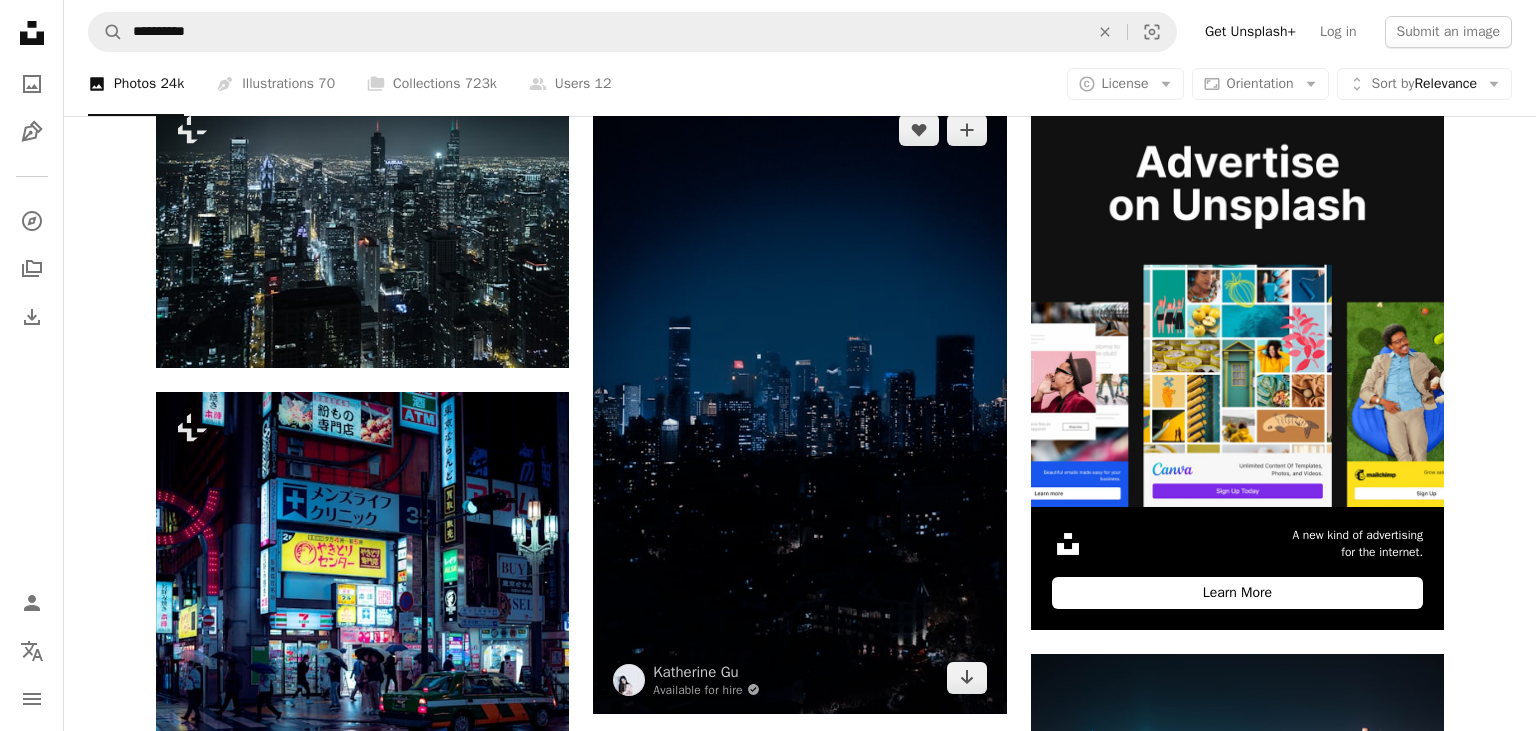 scroll, scrollTop: 0, scrollLeft: 0, axis: both 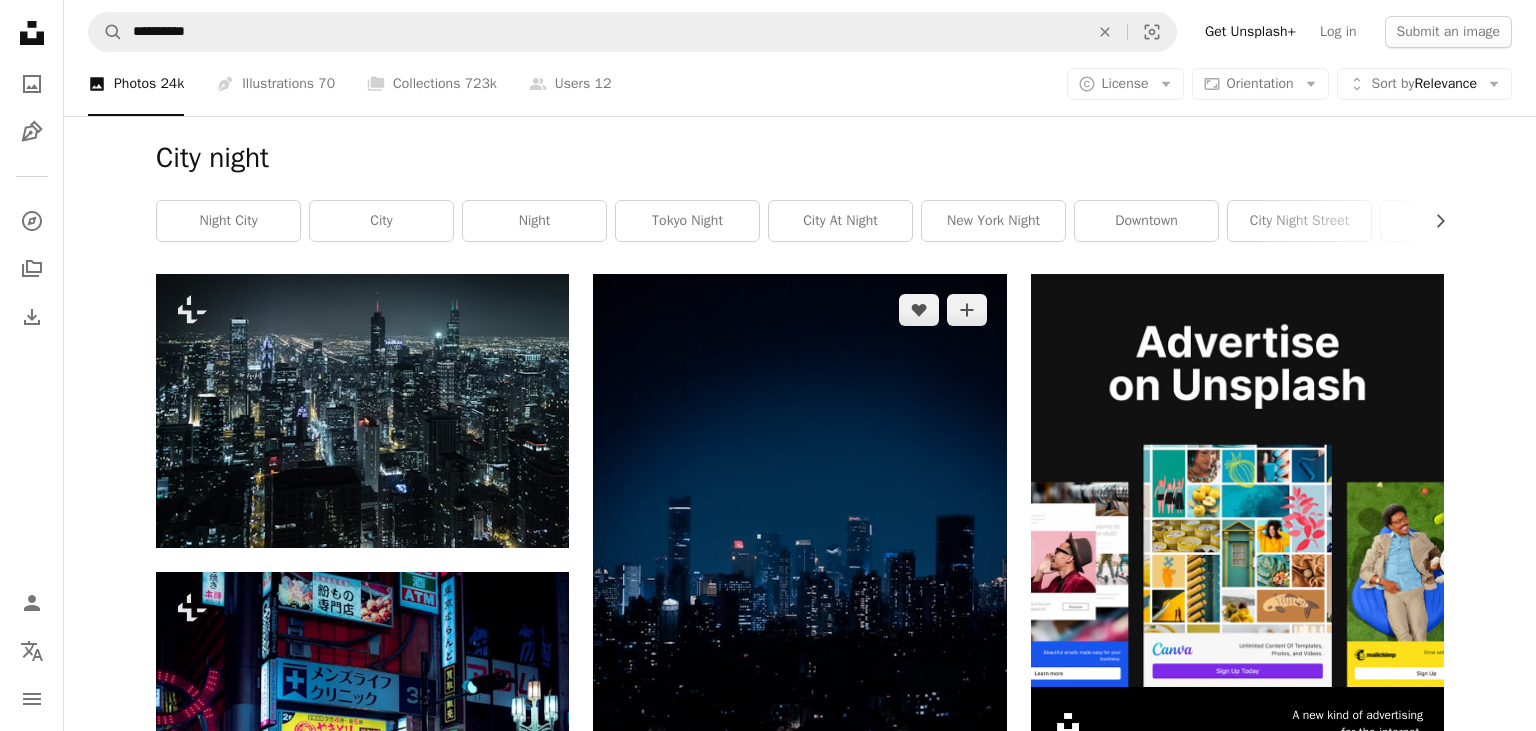 click at bounding box center [799, 584] 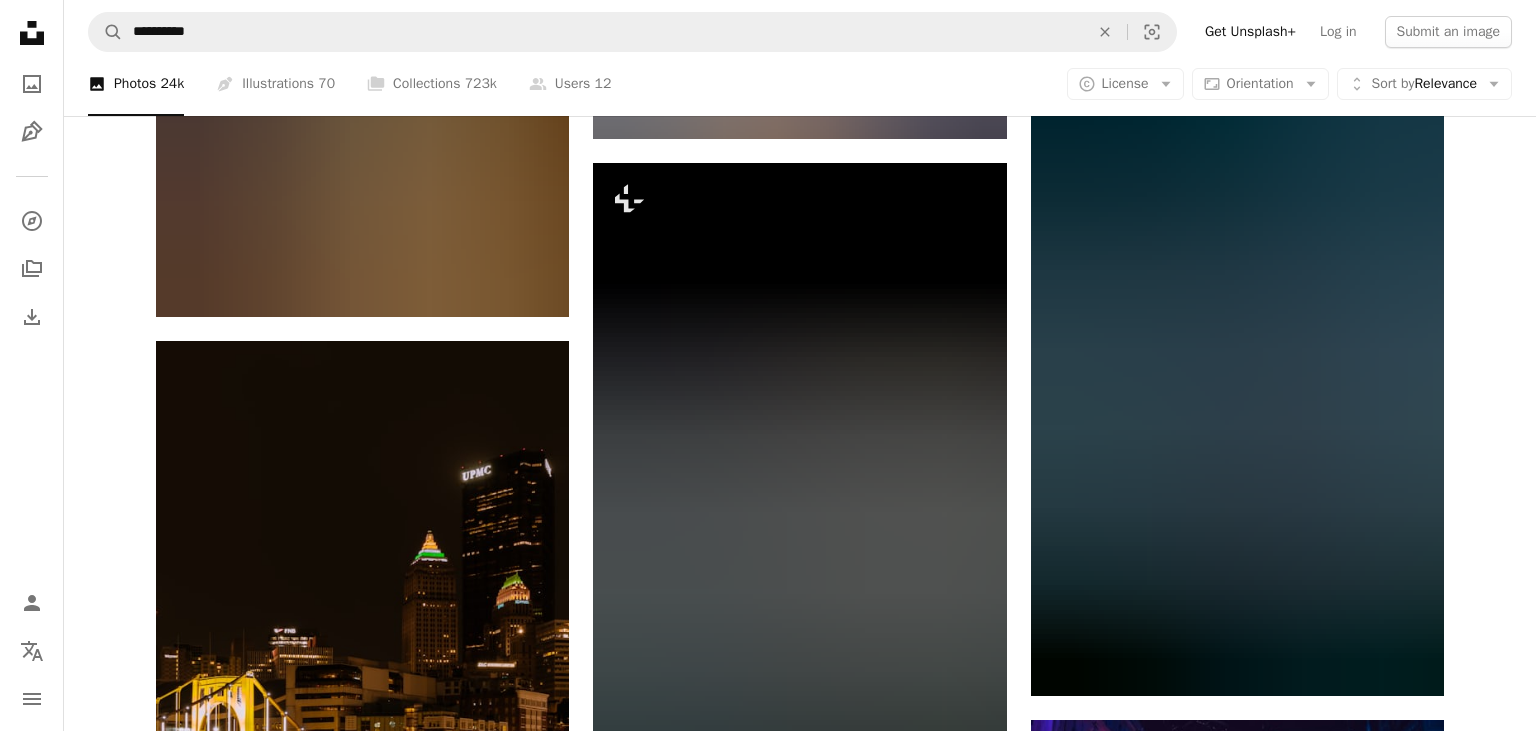 scroll, scrollTop: 8729, scrollLeft: 0, axis: vertical 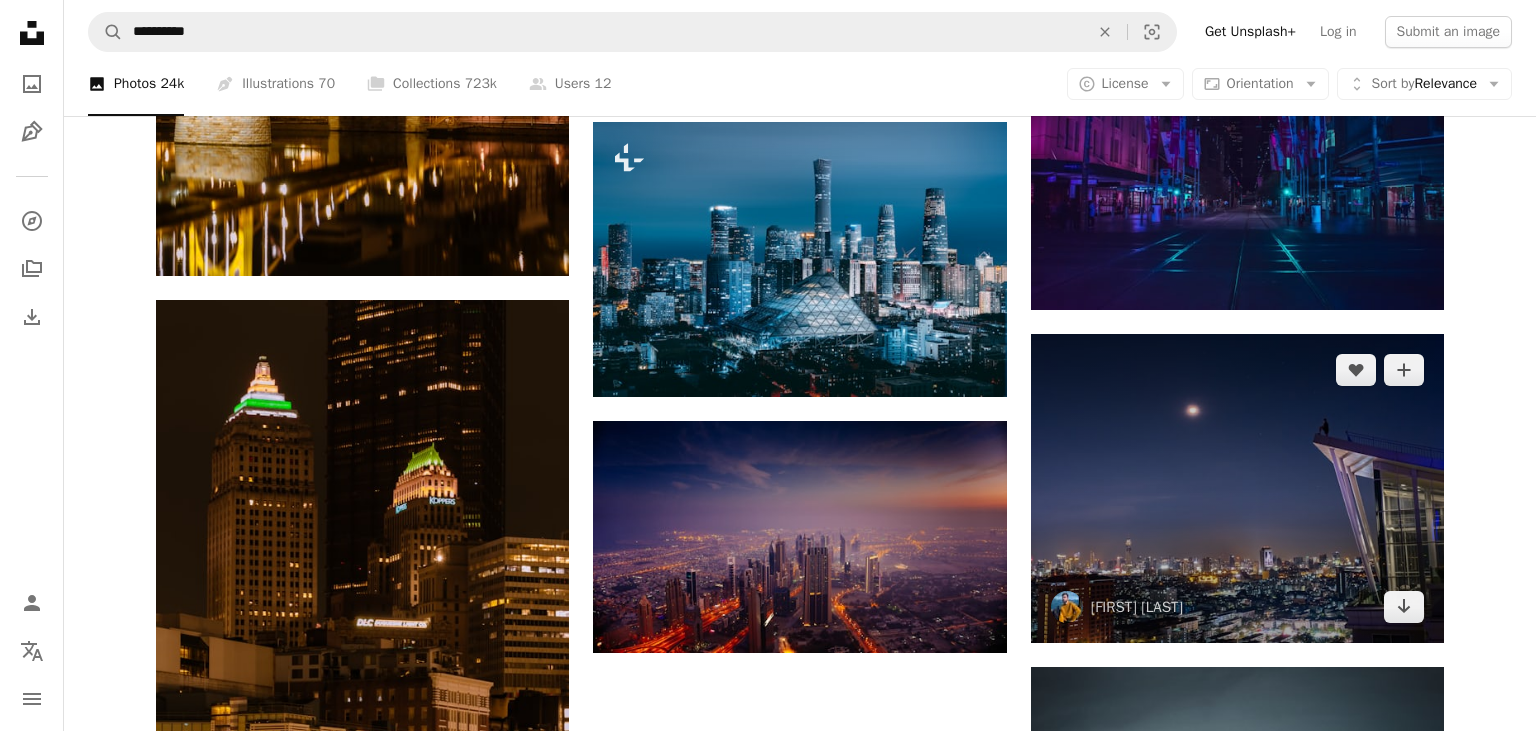 click at bounding box center (1237, 488) 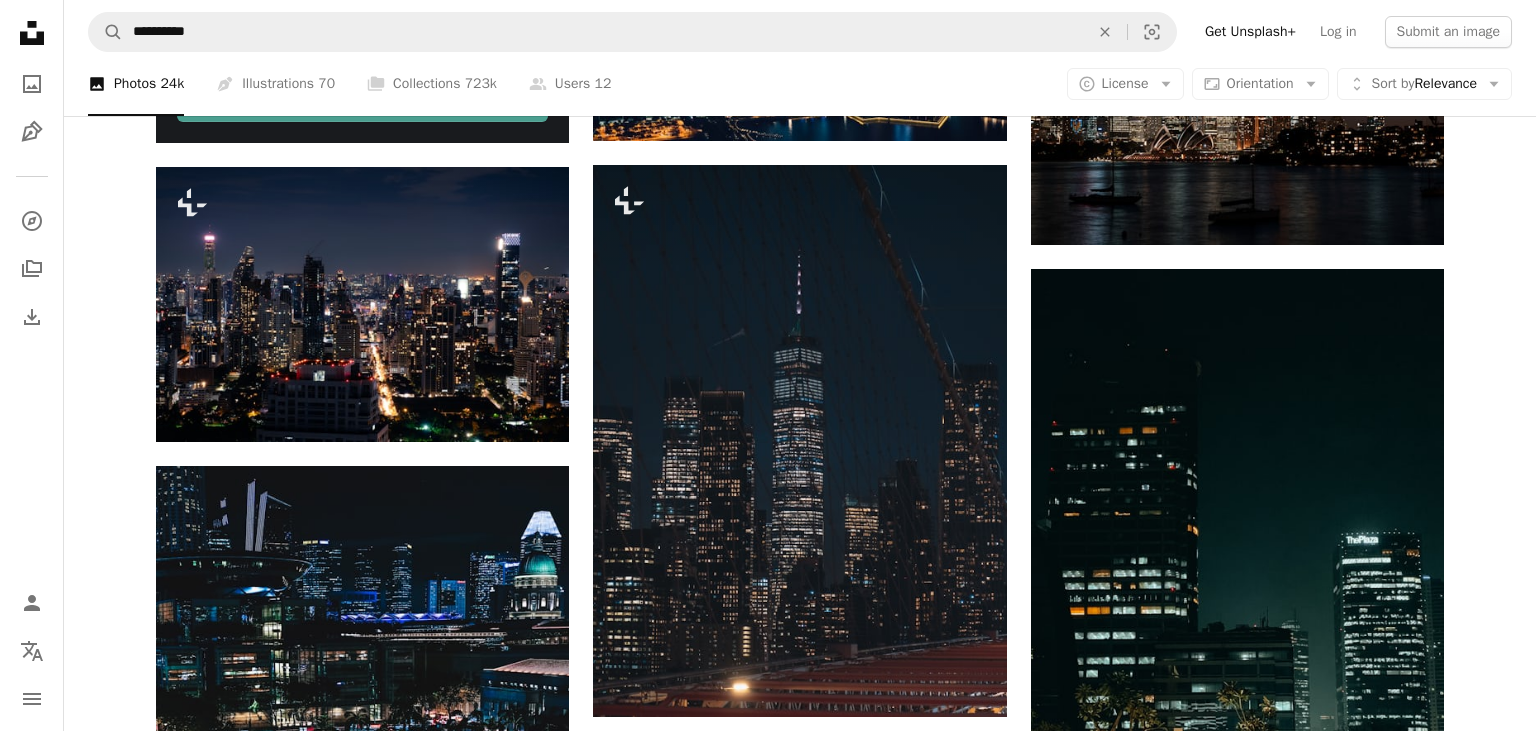 scroll, scrollTop: 5350, scrollLeft: 0, axis: vertical 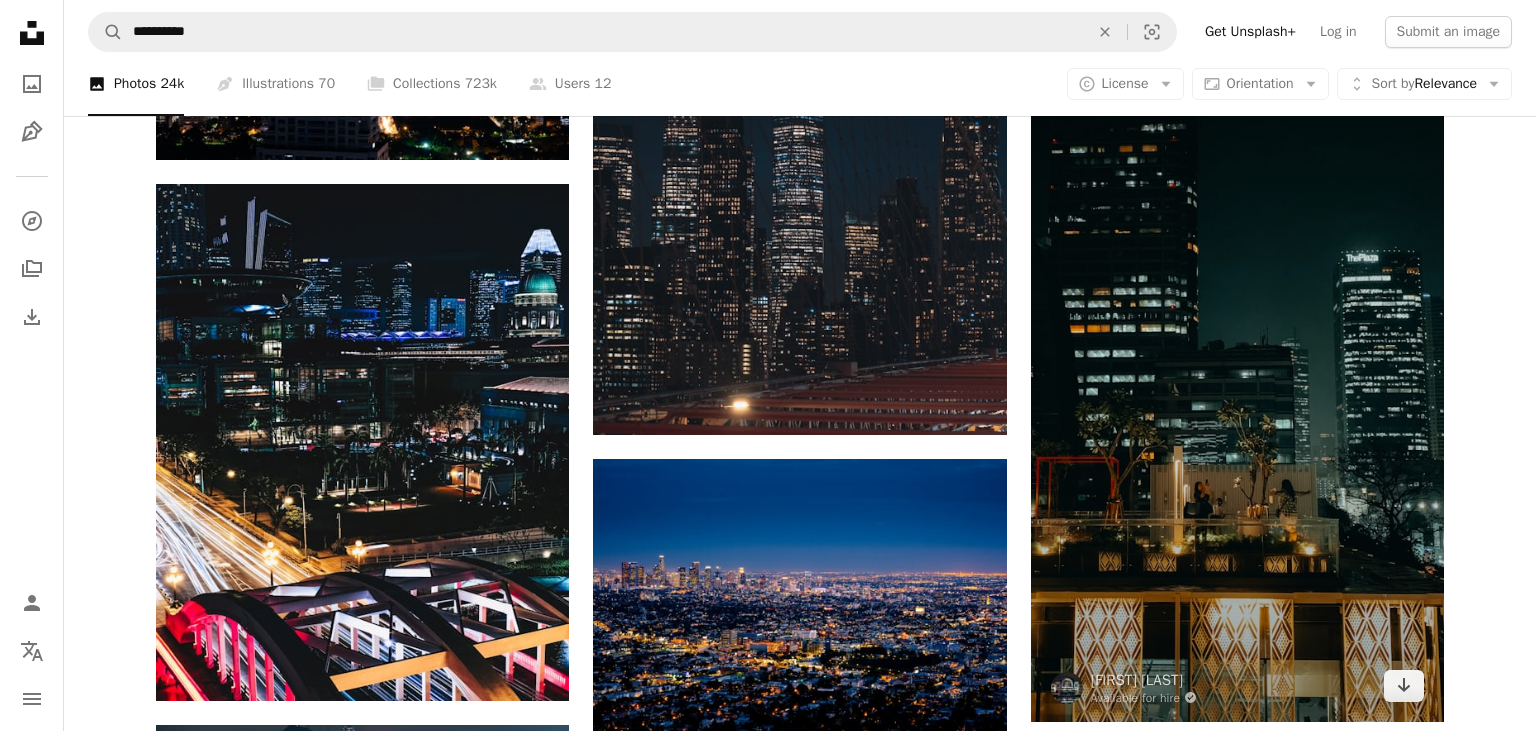 click at bounding box center [1237, 354] 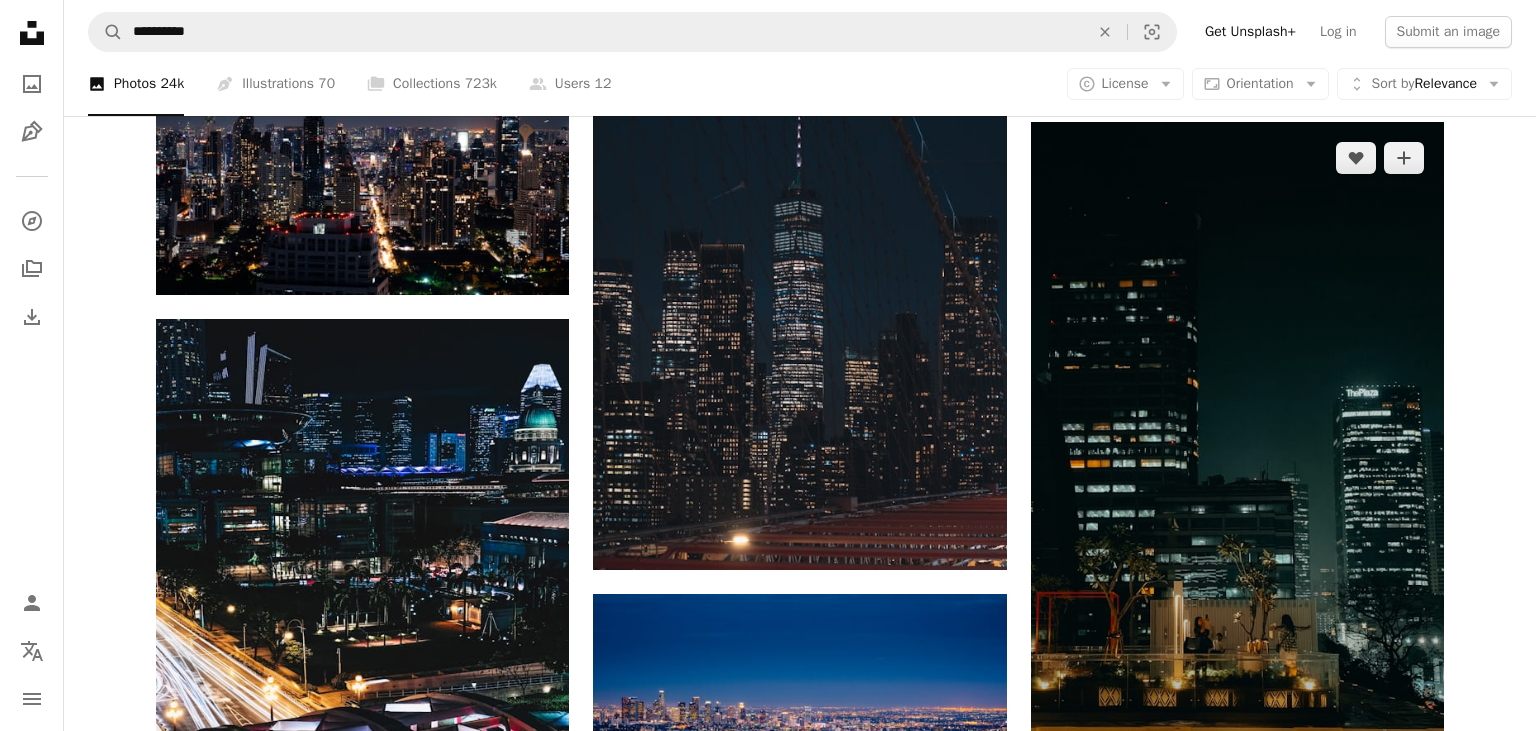 scroll, scrollTop: 5262, scrollLeft: 0, axis: vertical 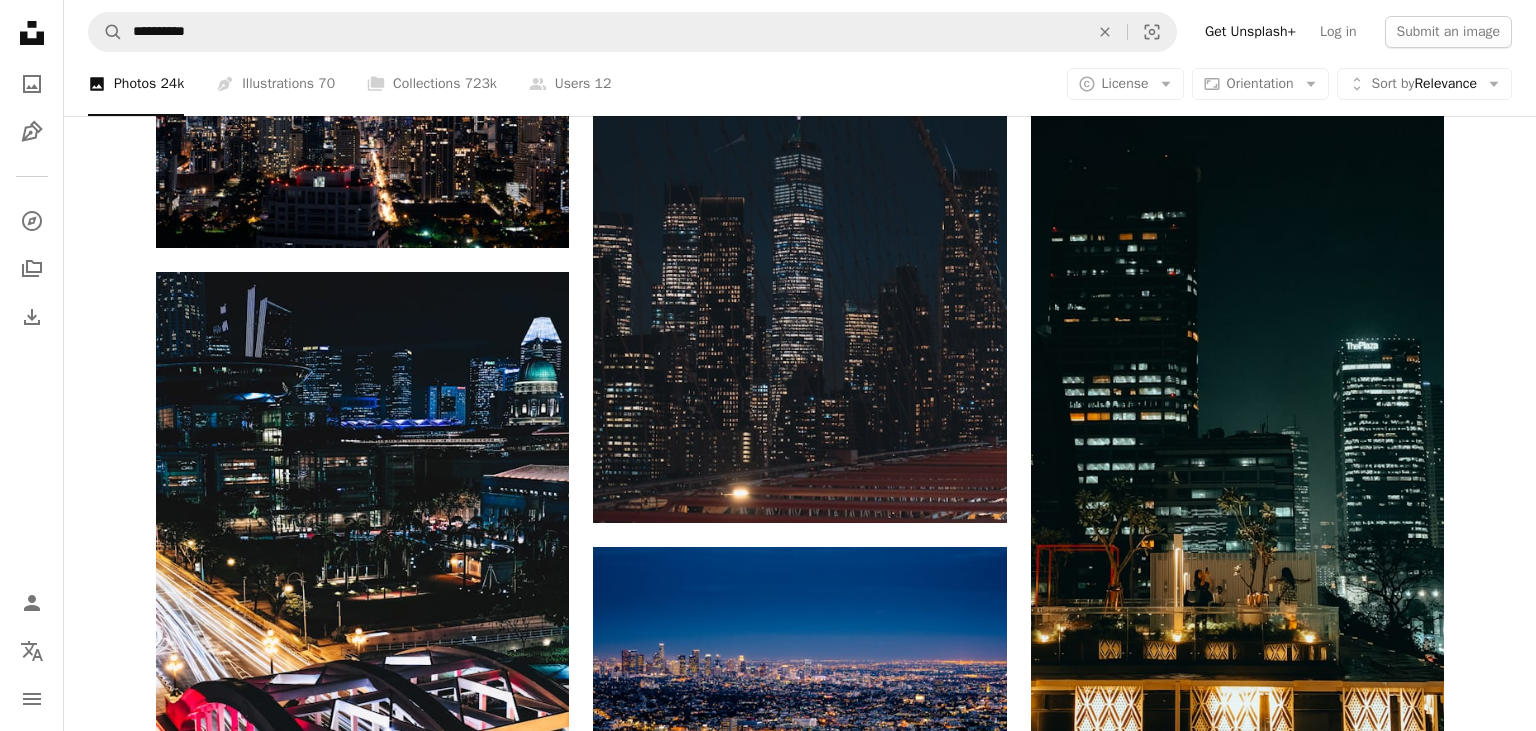 click on "Plus sign for Unsplash+ A heart A plus sign [FIRST] [LAST] For  Unsplash+ A lock   Download Plus sign for Unsplash+ A heart A plus sign [FIRST] [LAST] For  Unsplash+ A lock   Download A heart A plus sign [FIRST] [LAST] Arrow pointing down Plus sign for Unsplash+ A heart A plus sign [FIRST] [LAST] For  Unsplash+ A lock   Download A heart A plus sign [FIRST] [LAST] Available for hire A checkmark inside of a circle Arrow pointing down Plus sign for Unsplash+ A heart A plus sign [FIRST] [LAST] For  Unsplash+ A lock   Download A heart A plus sign [FIRST] [LAST] Available for hire A checkmark inside of a circle Arrow pointing down Plus sign for Unsplash+ A heart A plus sign [FIRST] [LAST] For  Unsplash+ A lock   Download A heart A plus sign [FIRST] [LAST] Arrow pointing down Plus sign for Unsplash+ A heart A plus sign [FIRST] [LAST] For  Unsplash+ A lock   Download A heart A plus sign [FIRST] [LAST] Available for hire A checkmark inside of a circle Arrow pointing down Plus sign for Unsplash+ A heart A plus sign [FIRST] [LAST] For  Unsplash+ A lock   Download A heart A plus sign [FIRST] [LAST] Available for hire A checkmark inside of a circle Arrow pointing down Plus sign for Unsplash+ A heart A plus sign [FIRST] [LAST] For  Unsplash+ A lock   Download A heart A plus sign [FIRST] [LAST] Arrow pointing down Plus sign for Unsplash+ A heart A plus sign [FIRST] [LAST] For  Unsplash+ A lock   Download –– ––– –––  –– ––– –  ––– –––  ––––  –   – –– –––  – – ––– –– –– –––– ––" at bounding box center [800, 1468] 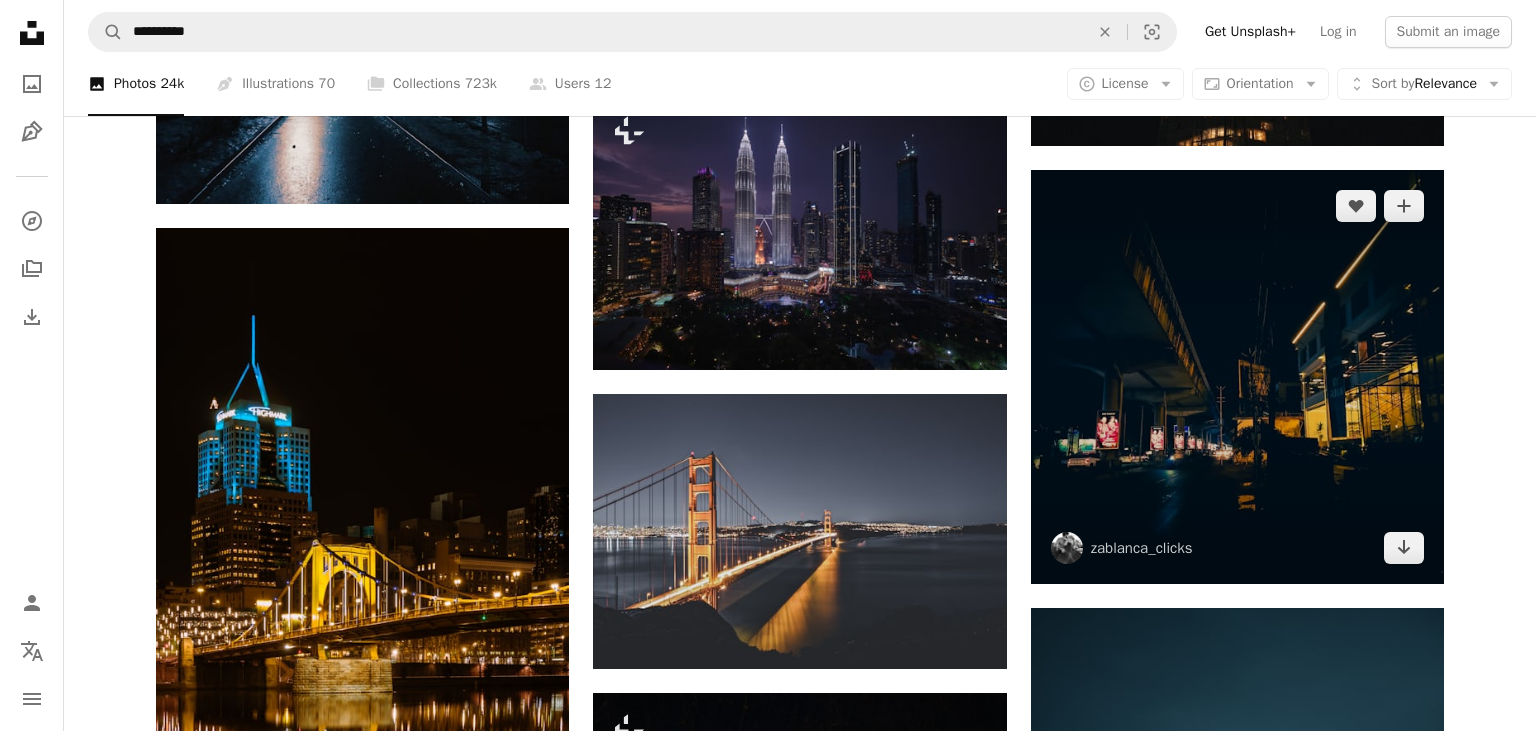 scroll, scrollTop: 7515, scrollLeft: 0, axis: vertical 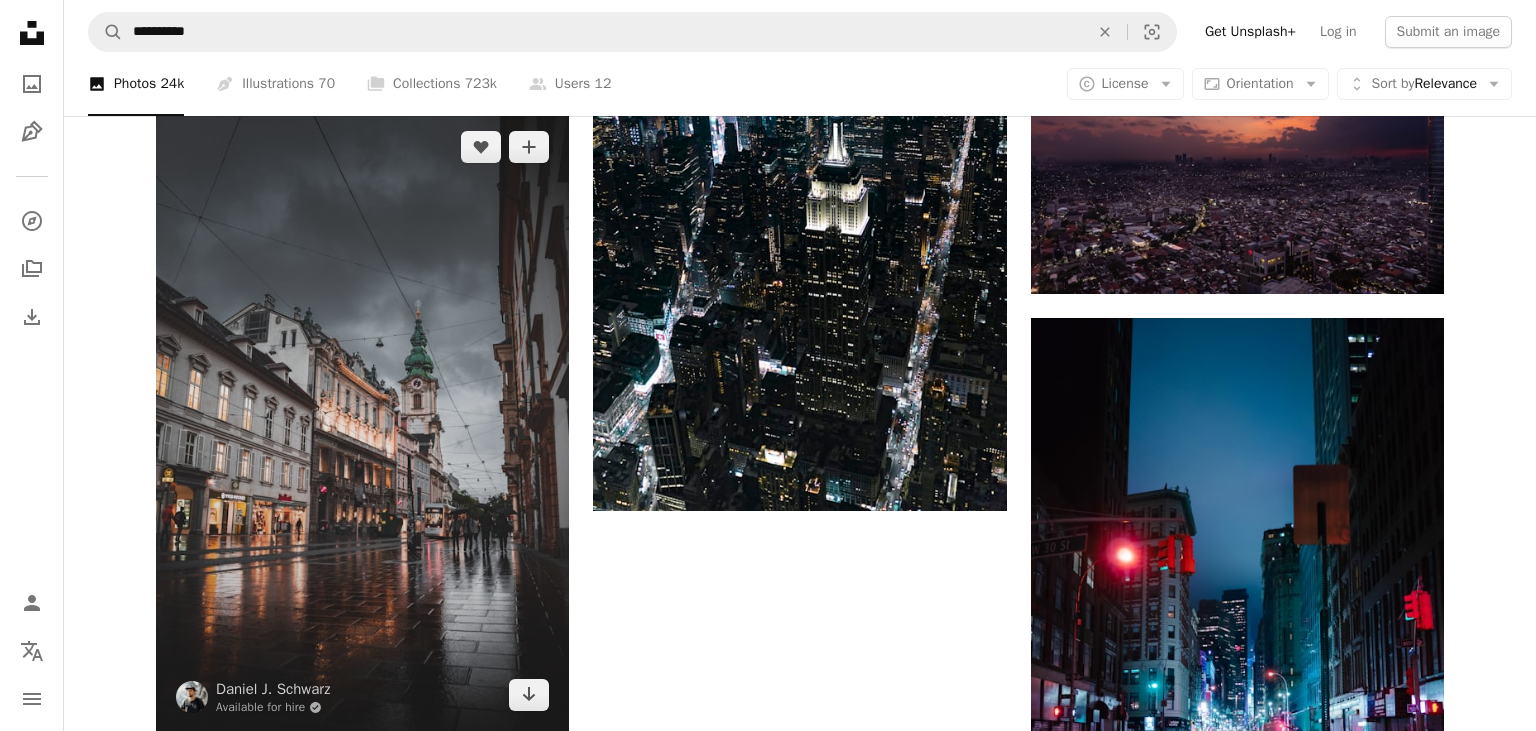 click at bounding box center (362, 421) 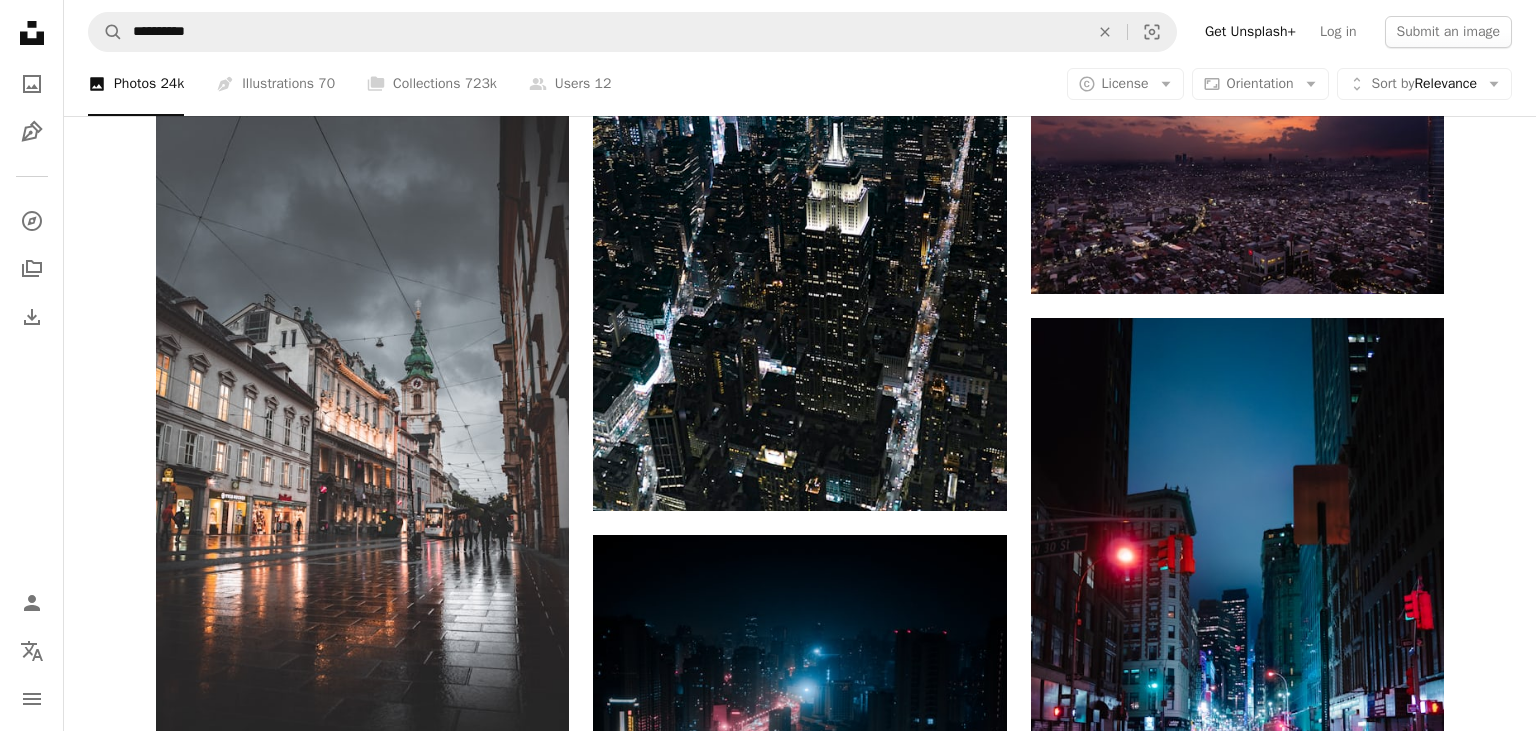 click on "Plus sign for Unsplash+ A heart A plus sign [FIRST] [LAST] For  Unsplash+ A lock   Download Plus sign for Unsplash+ A heart A plus sign [FIRST] [LAST] For  Unsplash+ A lock   Download A heart A plus sign [FIRST] [LAST] Arrow pointing down Plus sign for Unsplash+ A heart A plus sign [FIRST] [LAST] For  Unsplash+ A lock   Download A heart A plus sign [FIRST] [LAST] Available for hire A checkmark inside of a circle Arrow pointing down Plus sign for Unsplash+ A heart A plus sign [FIRST] [LAST] For  Unsplash+ A lock   Download A heart A plus sign [FIRST] [LAST] Available for hire A checkmark inside of a circle Arrow pointing down Plus sign for Unsplash+ A heart A plus sign [FIRST] [LAST] For  Unsplash+ A lock   Download A heart A plus sign [FIRST] [LAST] Arrow pointing down Plus sign for Unsplash+ A heart A plus sign [FIRST] [LAST] For  Unsplash+ A lock   Download A heart A plus sign [FIRST] [LAST] Available for hire A checkmark inside of a circle Arrow pointing down Plus sign for Unsplash+ A heart A plus sign [FIRST] [LAST] For  Unsplash+ A lock   Download A heart A plus sign [FIRST] [LAST] Available for hire A checkmark inside of a circle Arrow pointing down Plus sign for Unsplash+ A heart A plus sign [FIRST] [LAST] For  Unsplash+ A lock   Download A heart A plus sign [FIRST] [LAST] Arrow pointing down Plus sign for Unsplash+ A heart A plus sign [FIRST] [LAST] For  Unsplash+ A lock   Download –– ––– –––  –– ––– –  ––– –––  ––––  –   – –– –––  – – ––– –– –– –––– ––" at bounding box center [800, -3815] 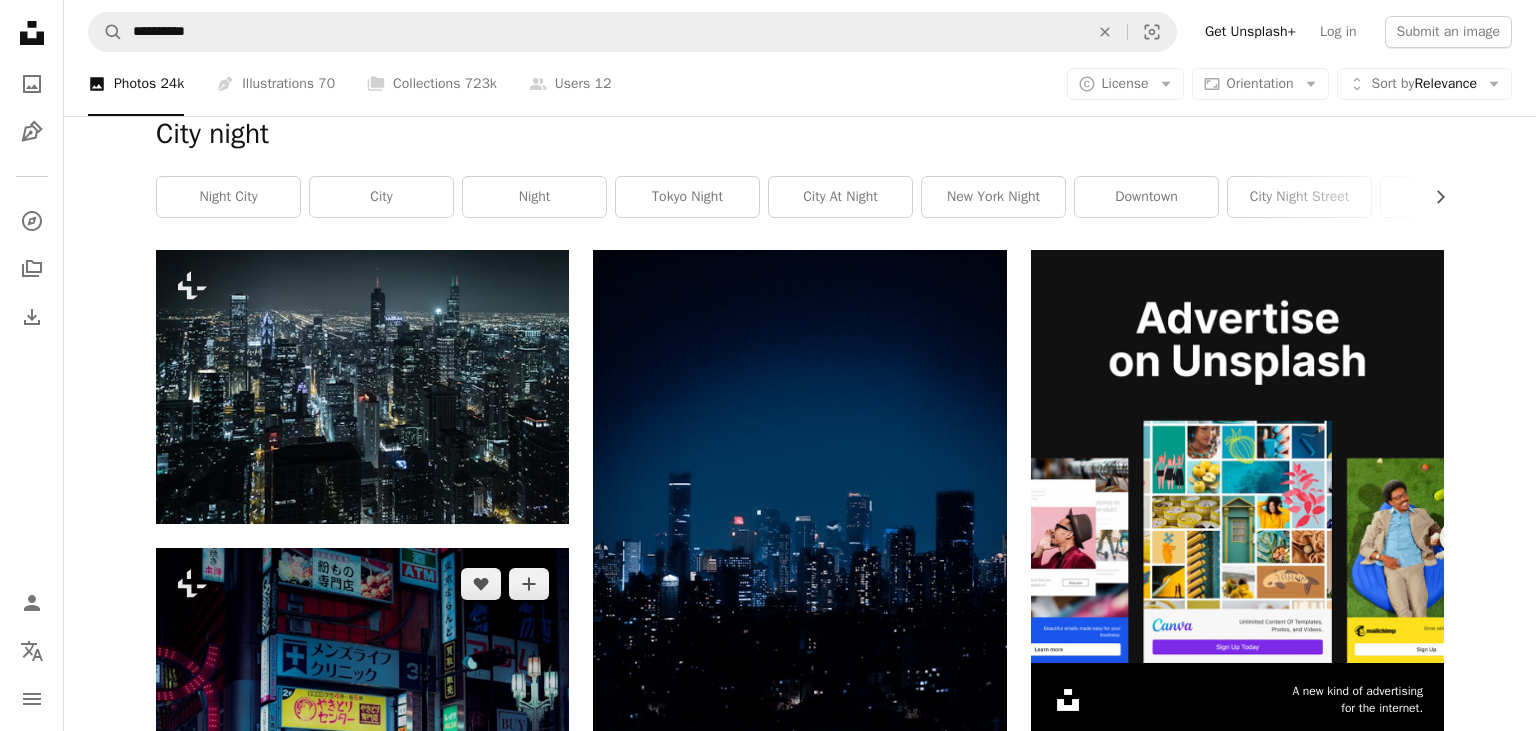 scroll, scrollTop: 0, scrollLeft: 0, axis: both 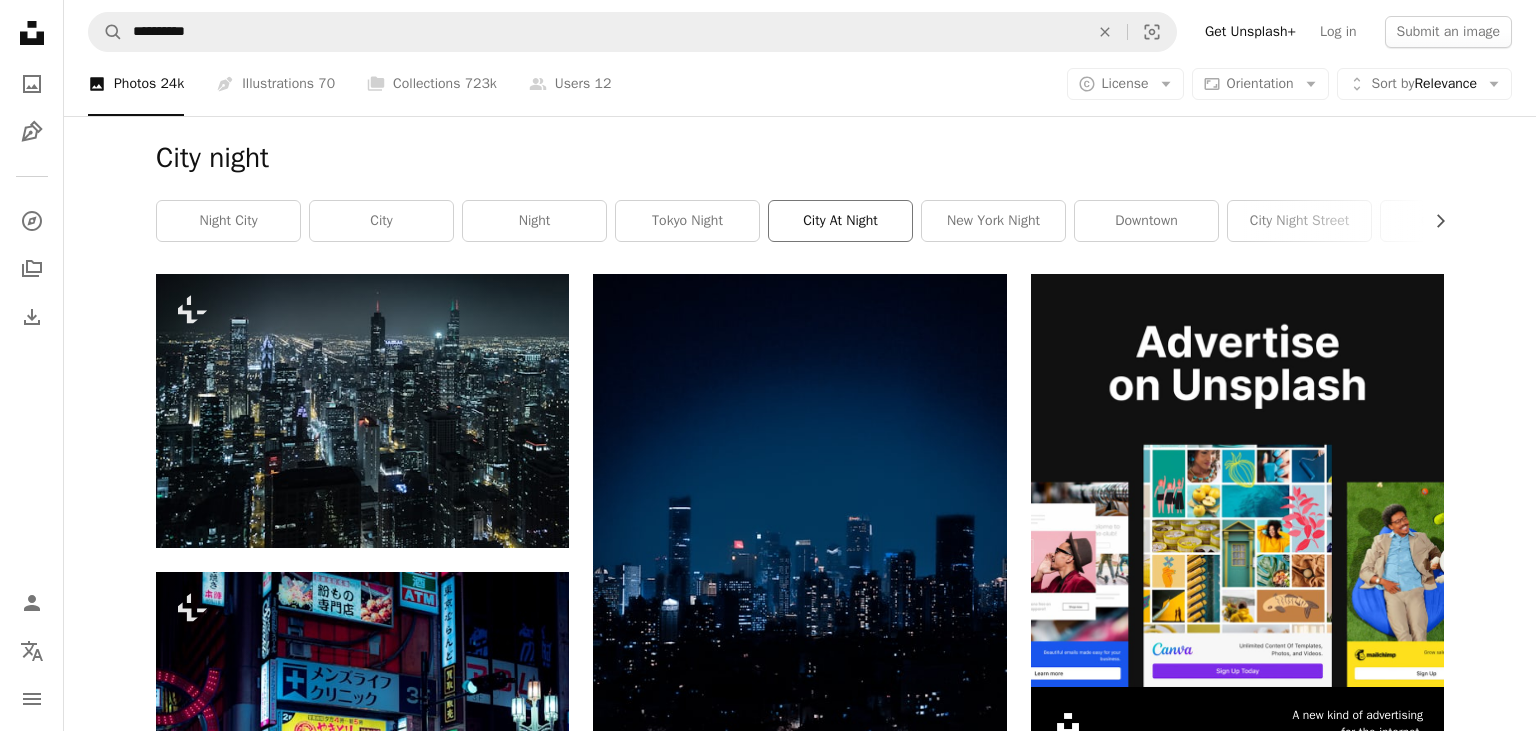 click on "city at night" at bounding box center [840, 221] 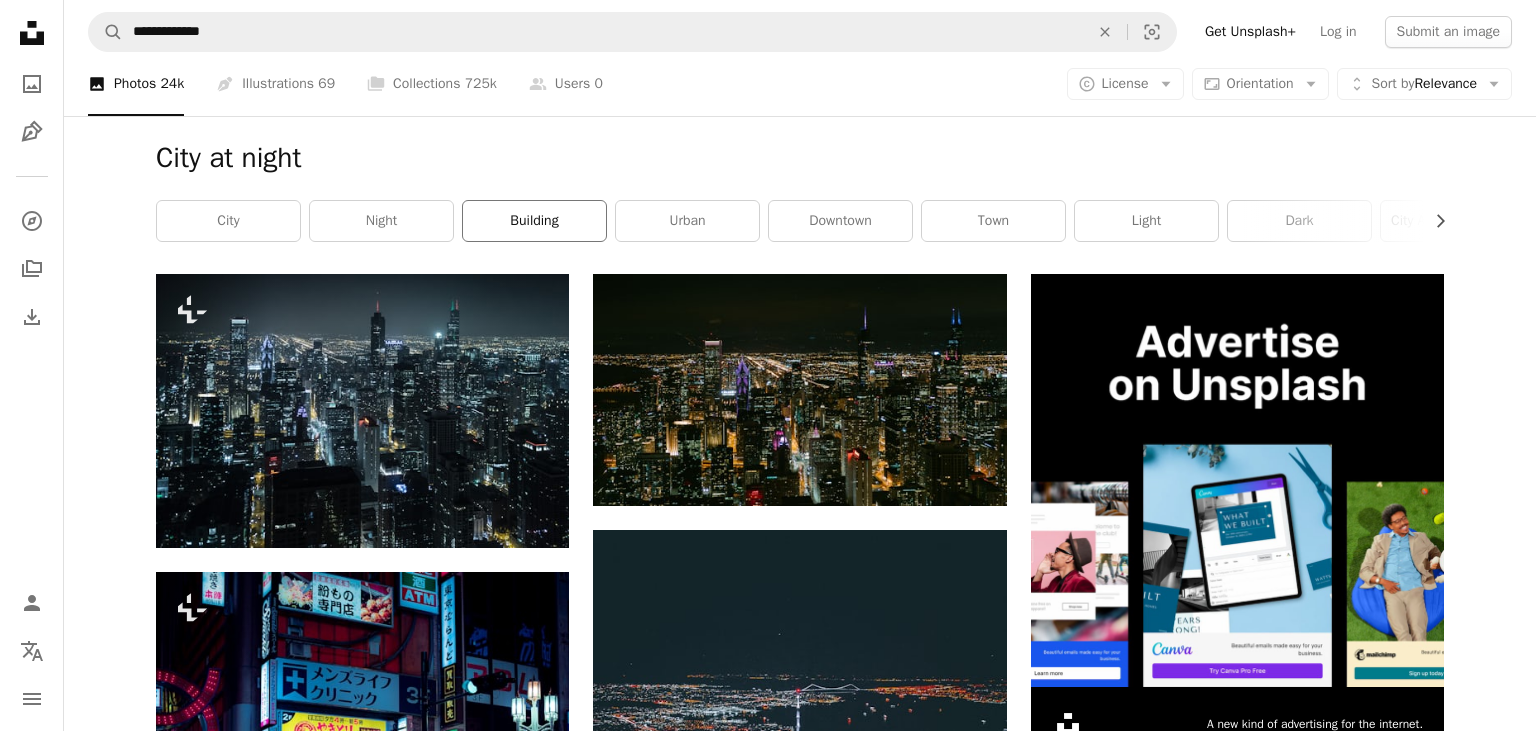 click on "building" at bounding box center [534, 221] 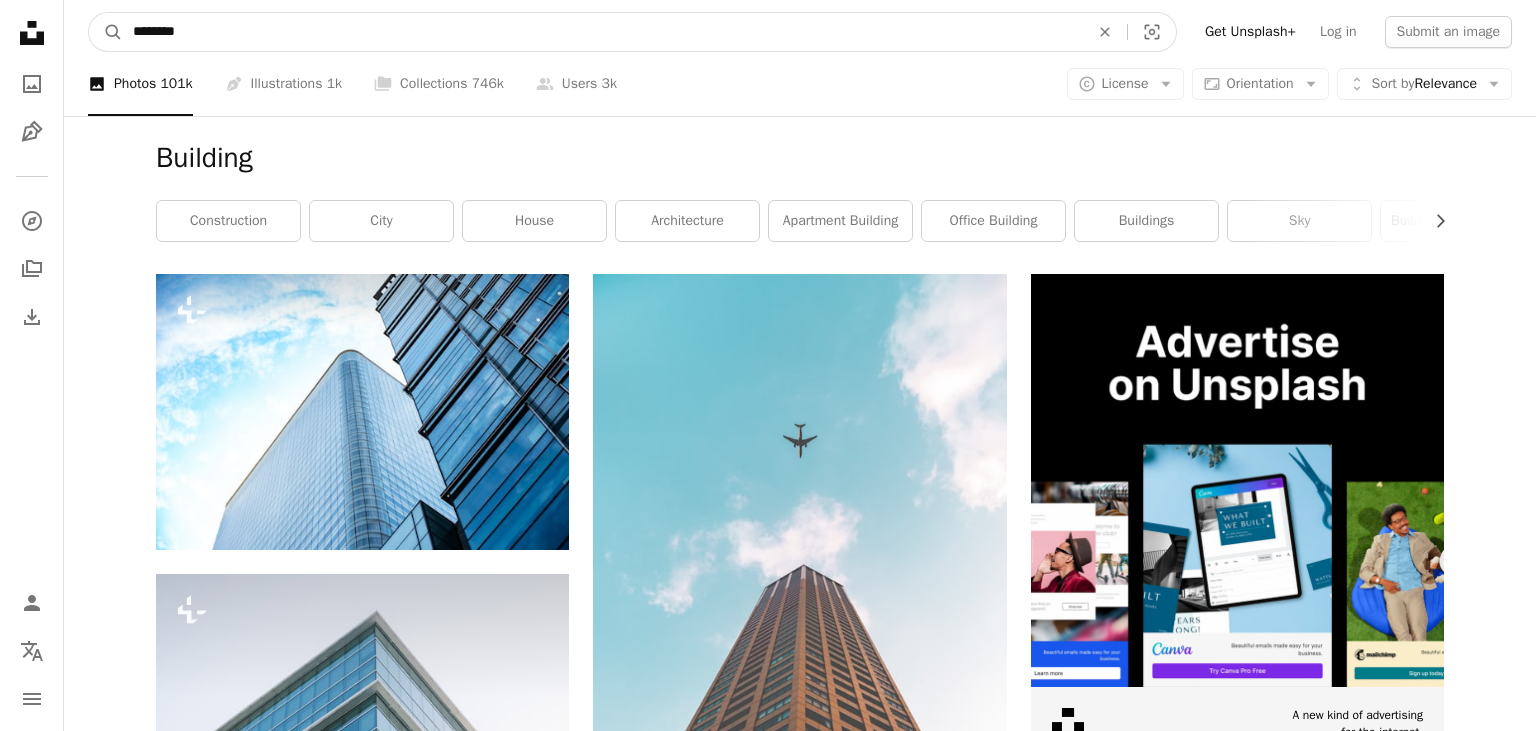 click on "********" at bounding box center [603, 32] 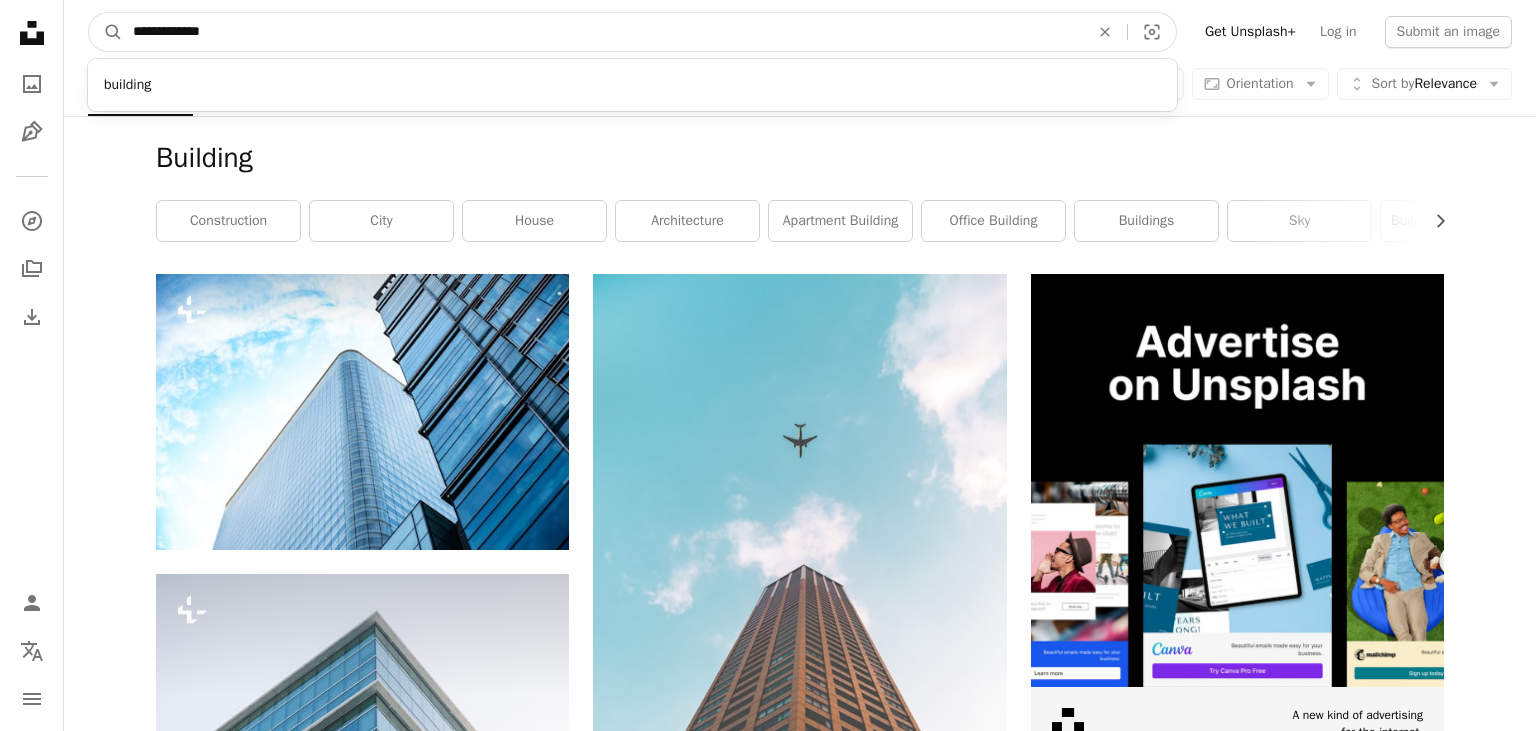 type on "**********" 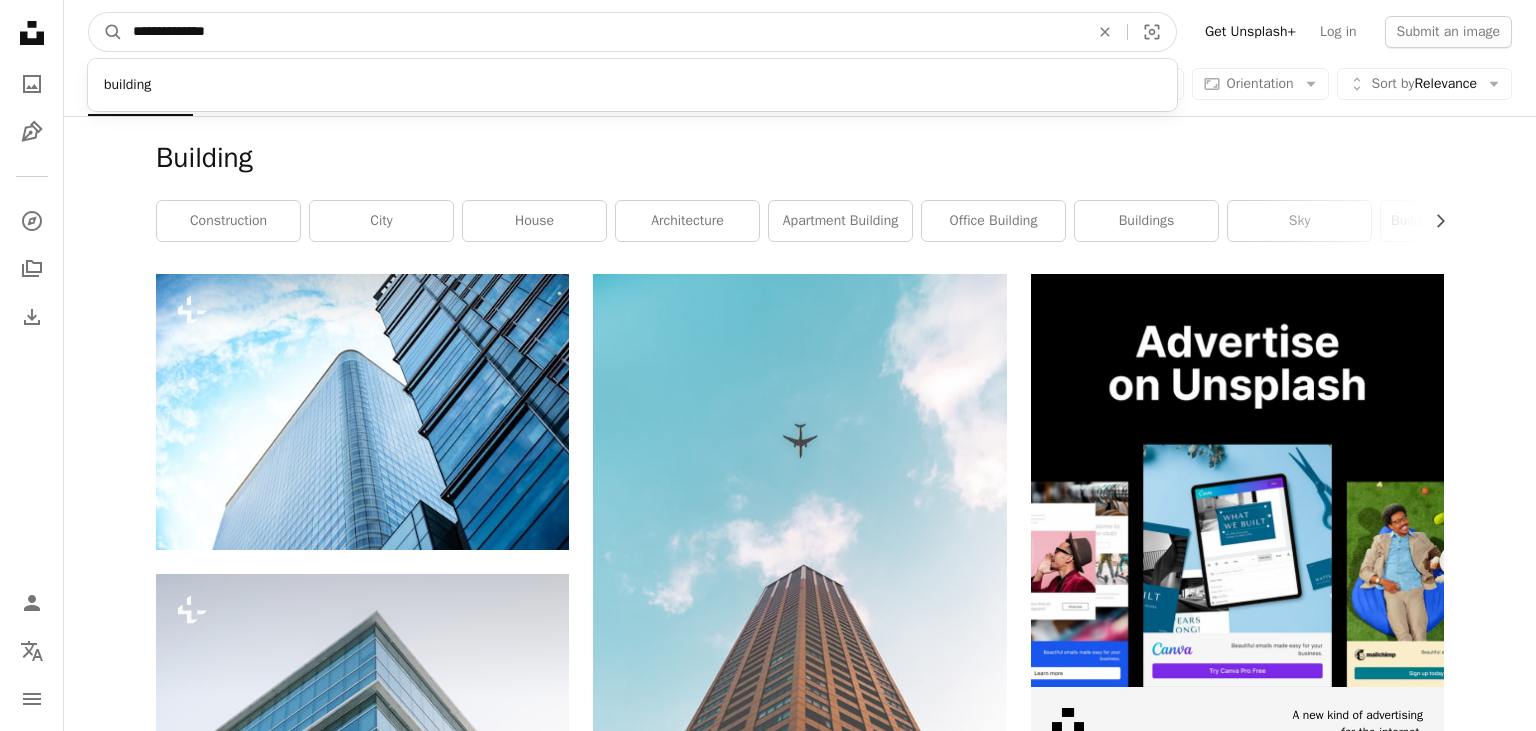 click on "A magnifying glass" at bounding box center (106, 32) 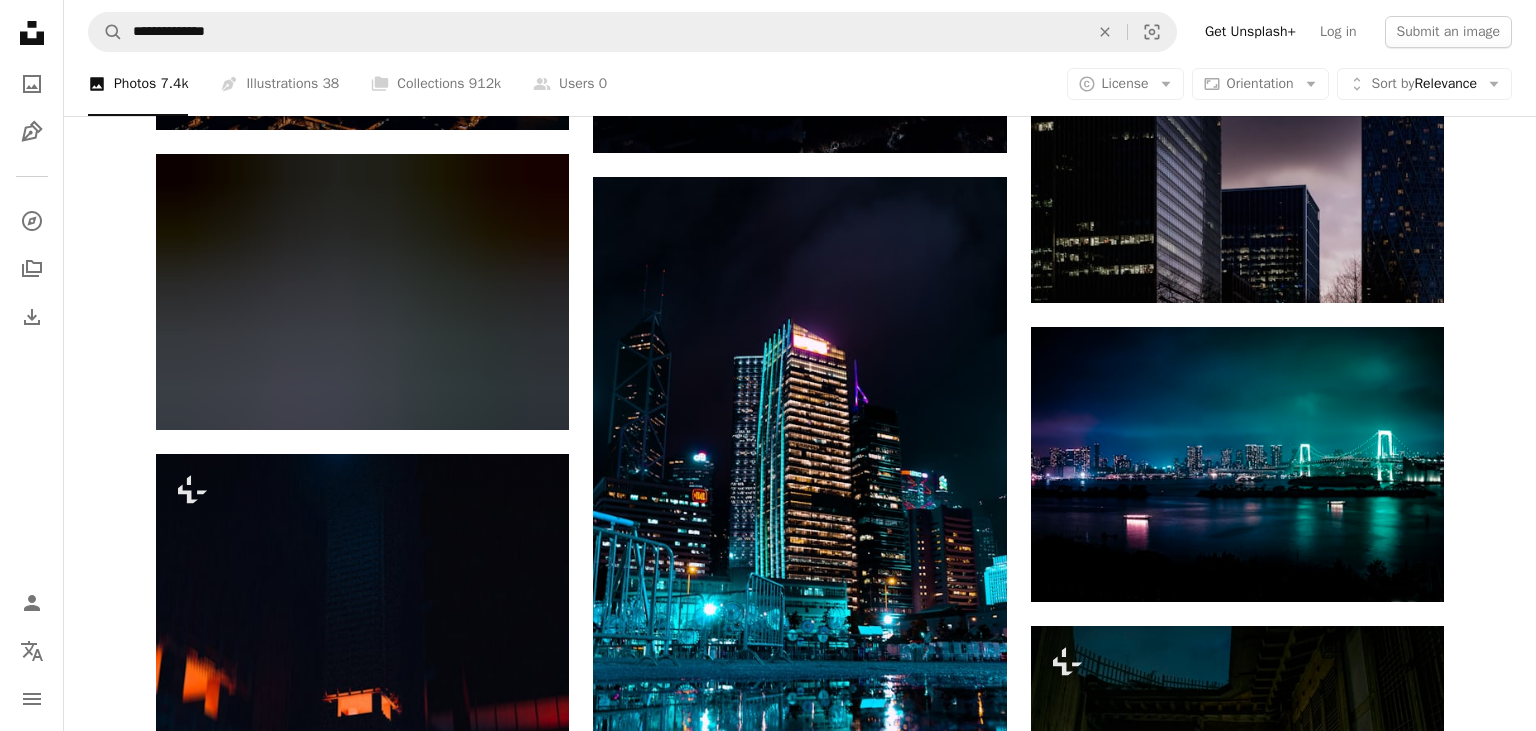 scroll, scrollTop: 1408, scrollLeft: 0, axis: vertical 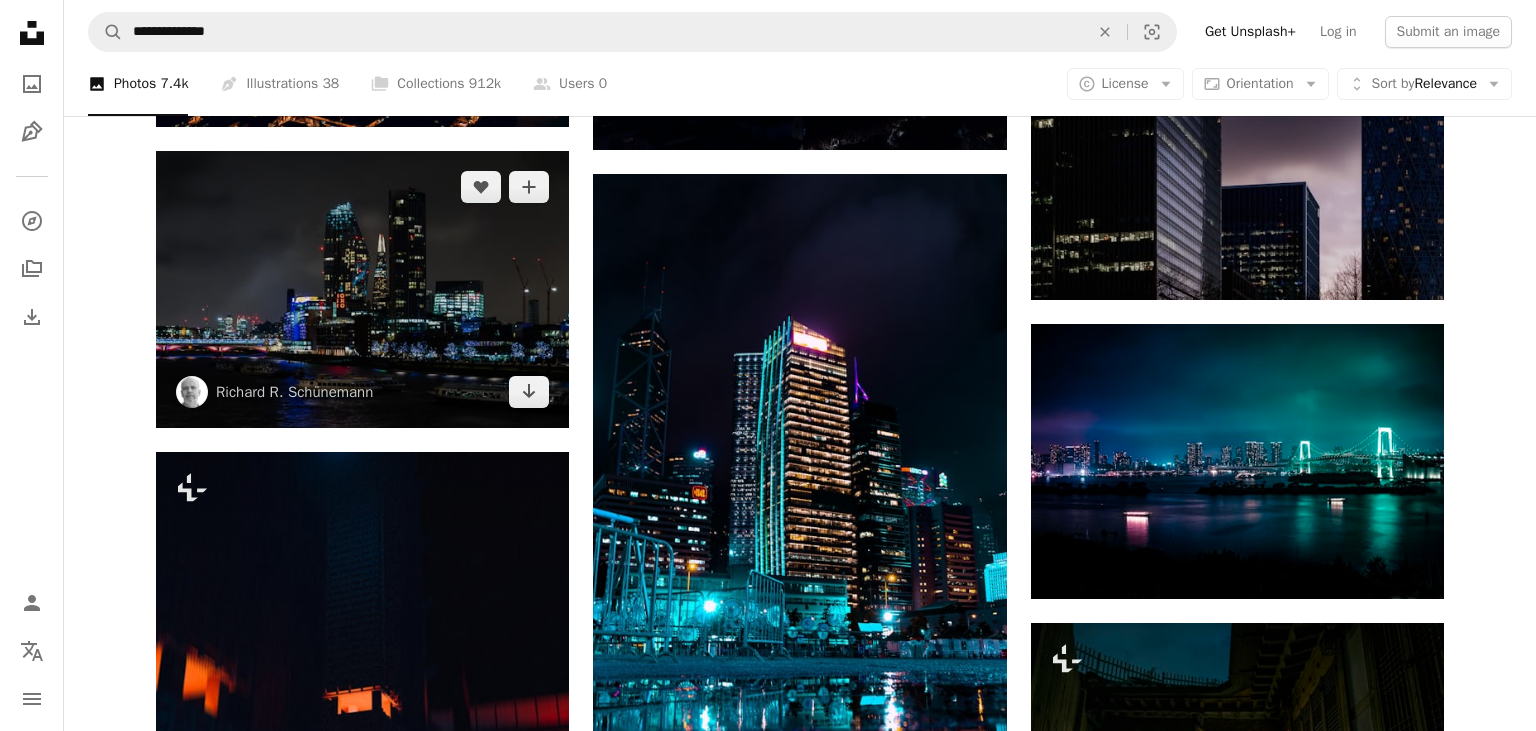 click at bounding box center (362, 289) 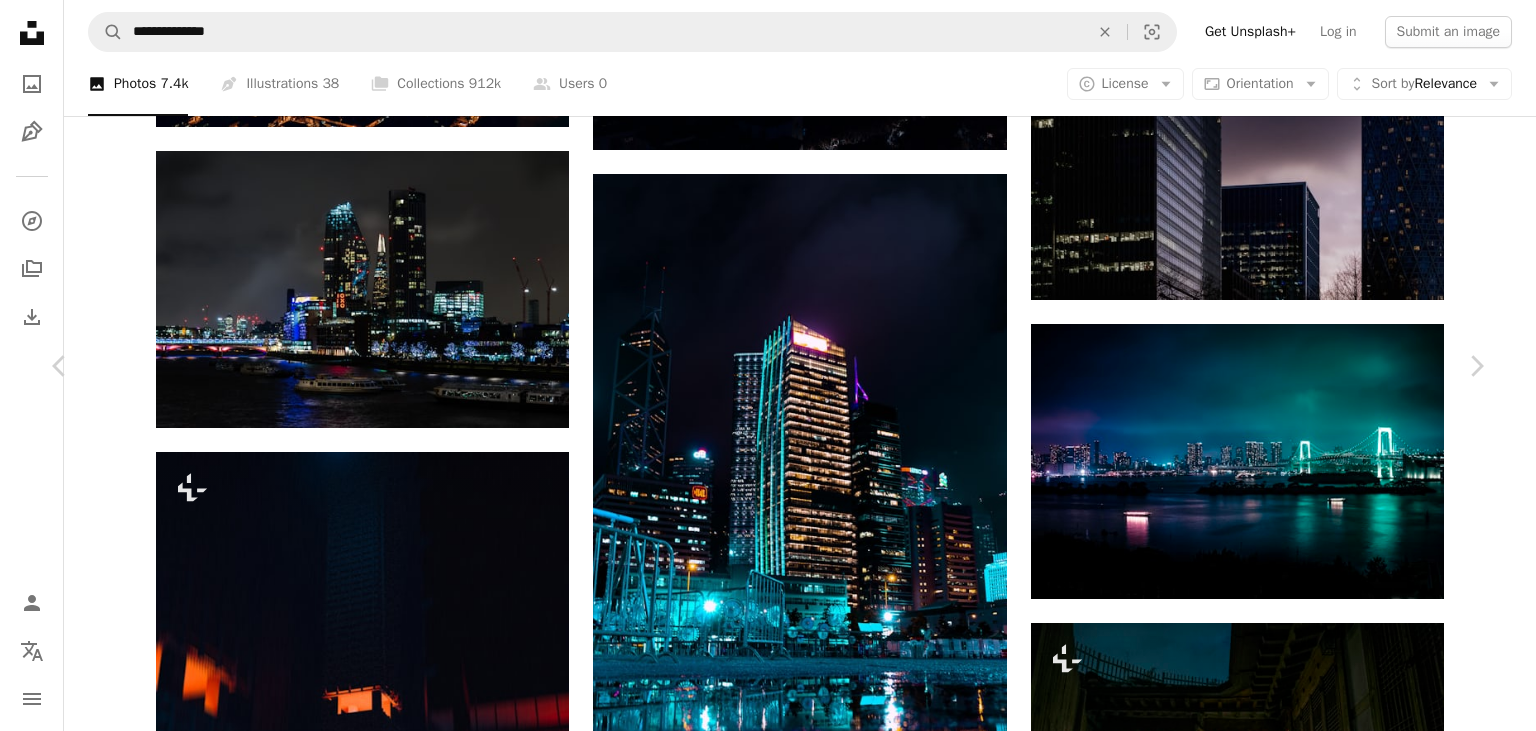 click on "An X shape" at bounding box center [20, 20] 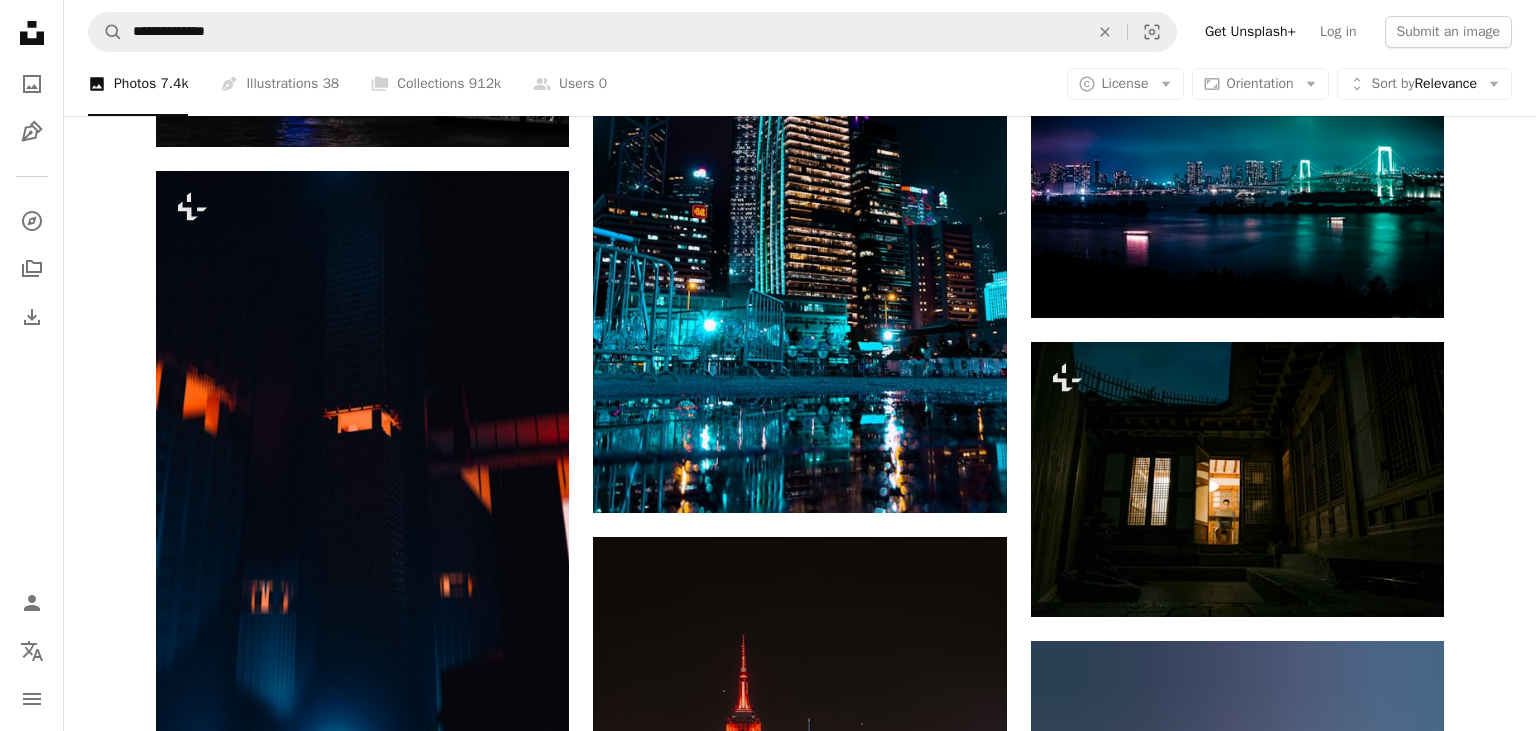 scroll, scrollTop: 1971, scrollLeft: 0, axis: vertical 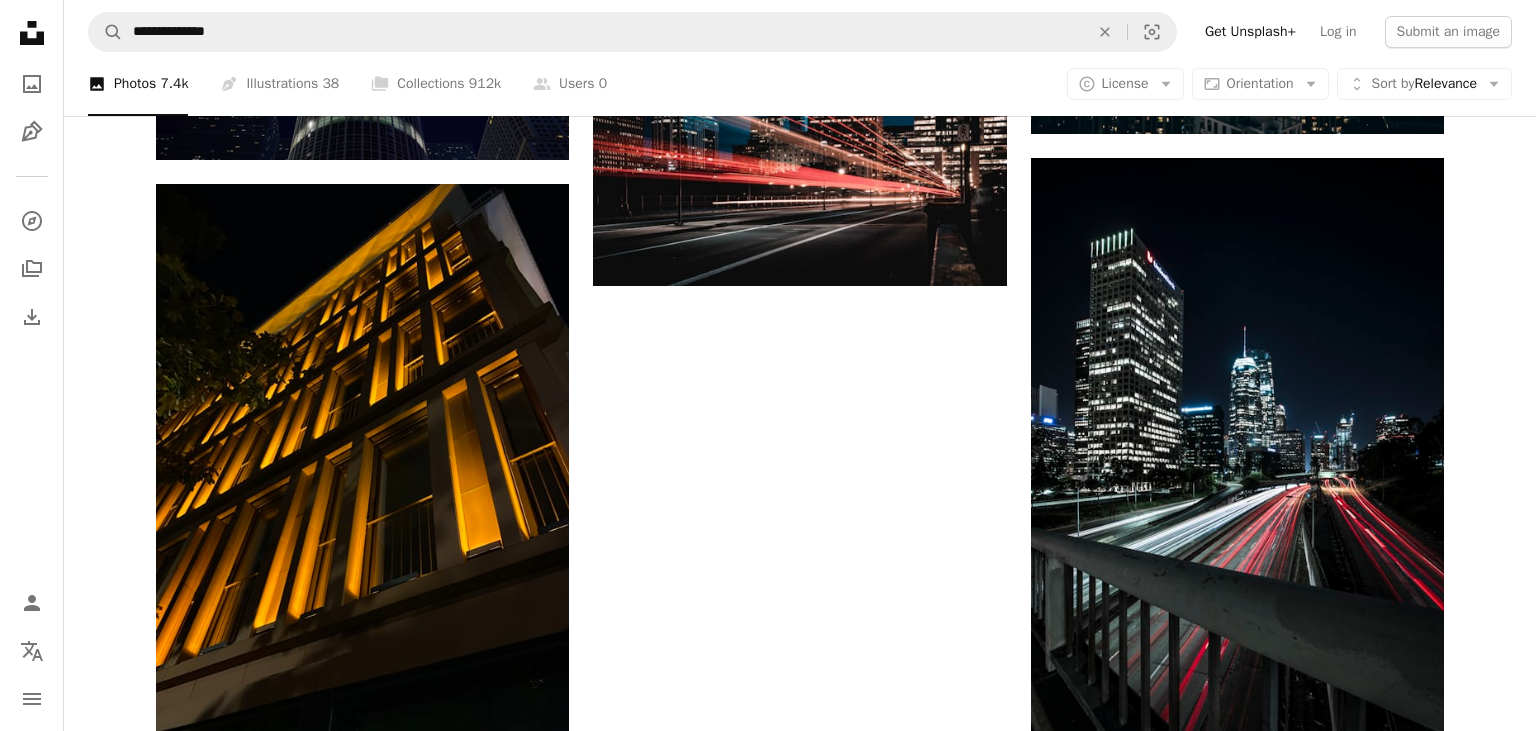 click on "Plus sign for Unsplash+ A heart A plus sign [FIRST] [LAST] For  Unsplash+ A lock   Download A heart A plus sign [FIRST] [LAST] Available for hire A checkmark inside of a circle Arrow pointing down A heart A plus sign [FIRST] [LAST] Arrow pointing down Plus sign for Unsplash+ A heart A plus sign [FIRST] [LAST] For  Unsplash+ A lock   Download A heart A plus sign [FIRST] [LAST] Arrow pointing down Plus sign for Unsplash+ A heart A plus sign [FIRST] [LAST] For  Unsplash+ A lock   Download A heart A plus sign [FIRST] [LAST] Available for hire A checkmark inside of a circle Arrow pointing down A heart A plus sign [FIRST] [LAST] Arrow pointing down A heart A plus sign [FIRST] [LAST] Available for hire A checkmark inside of a circle Arrow pointing down A heart A plus sign [FIRST] [LAST] Arrow pointing down A heart A plus sign [FIRST] [LAST] Available for hire A checkmark inside of a circle Arrow pointing down A heart A plus sign [FIRST] [LAST] Available for hire A checkmark inside of a circle Arrow pointing down Learn More" at bounding box center [800, -733] 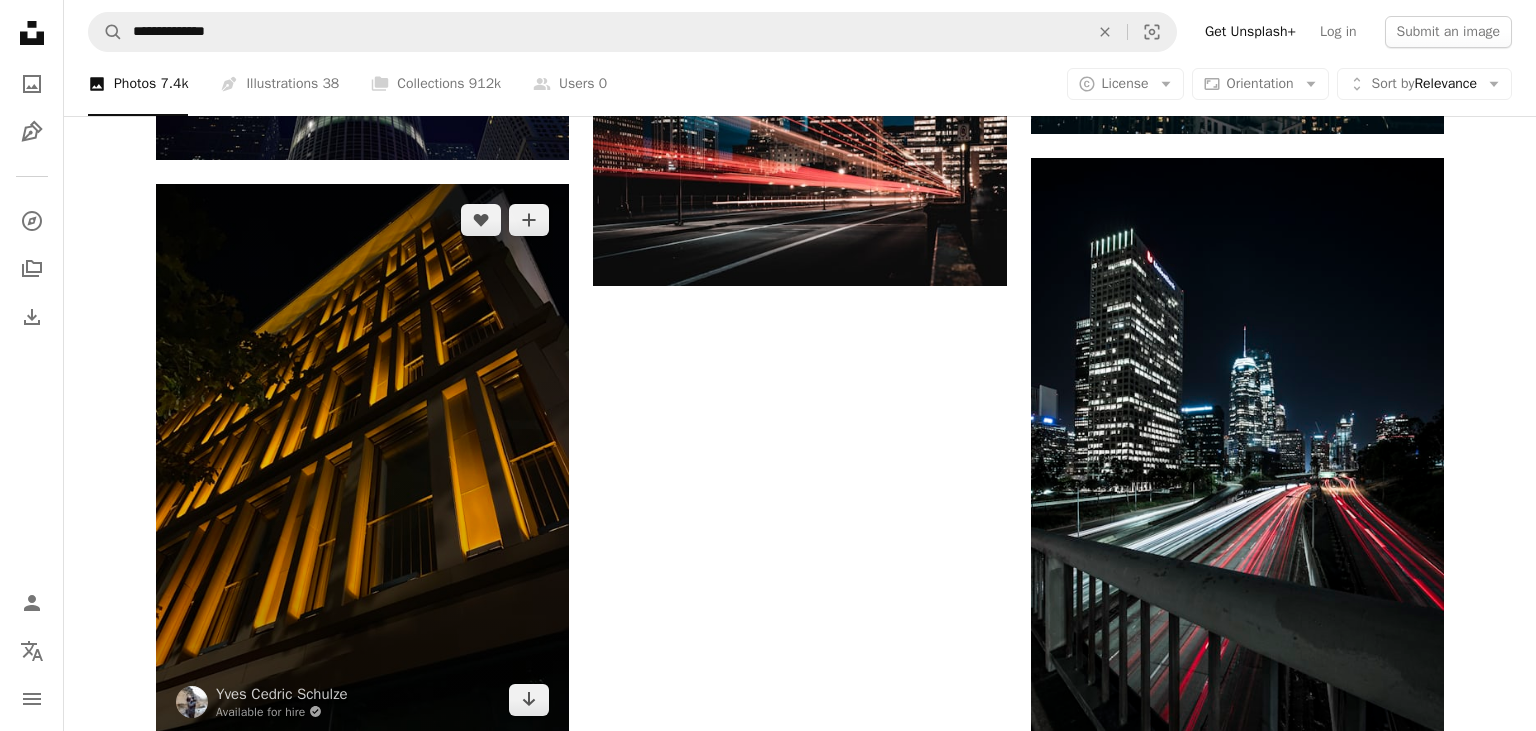 click at bounding box center [362, 459] 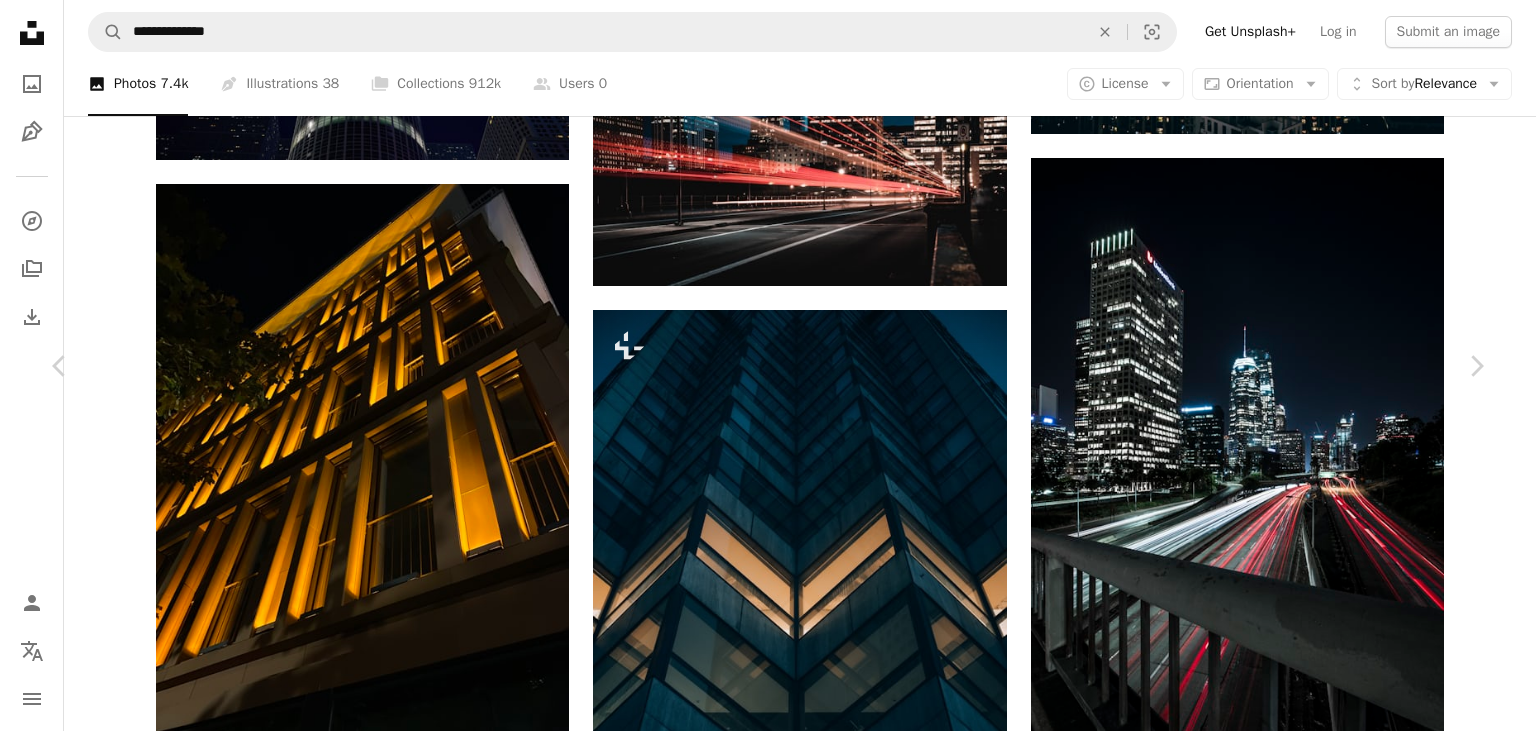 click on "An X shape" at bounding box center [20, 20] 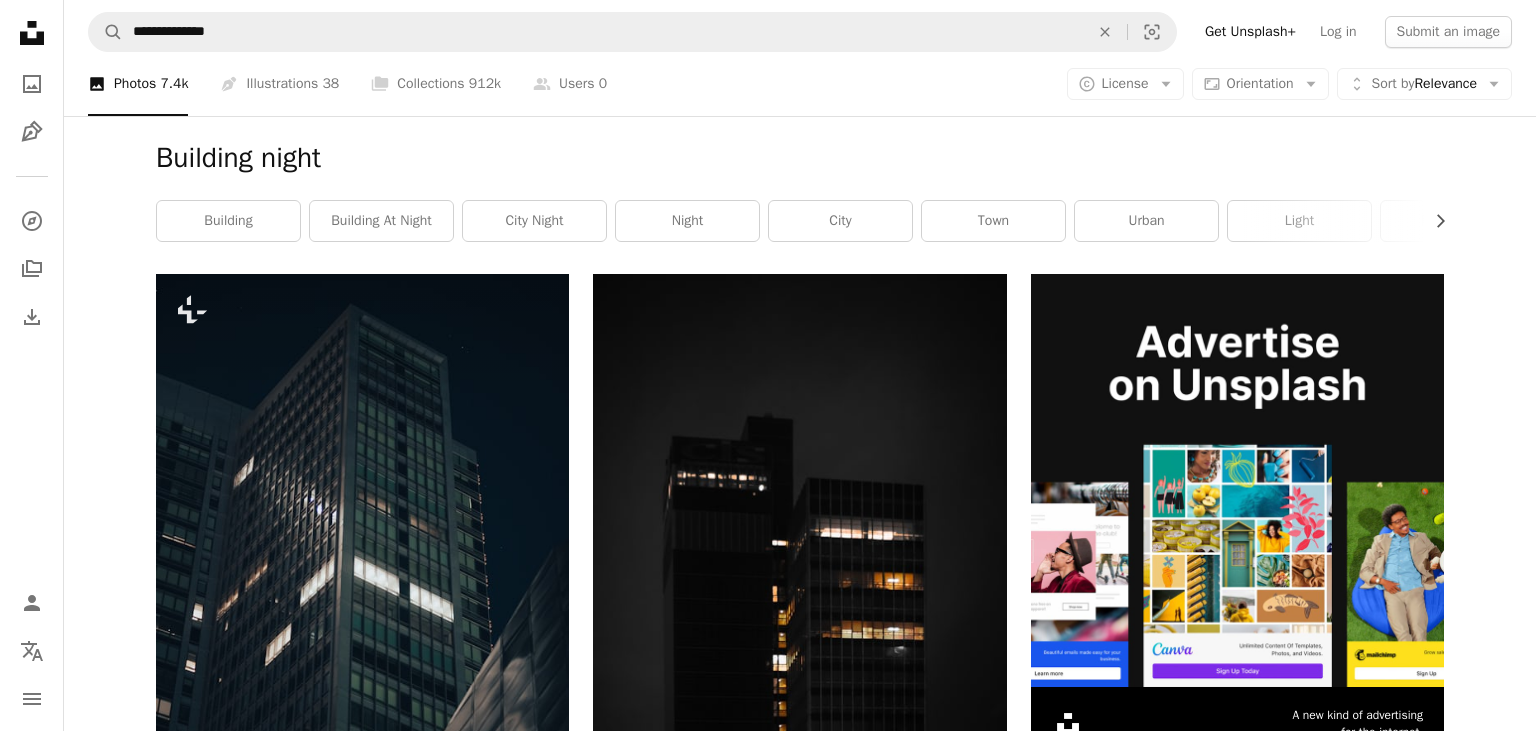 scroll, scrollTop: 281, scrollLeft: 0, axis: vertical 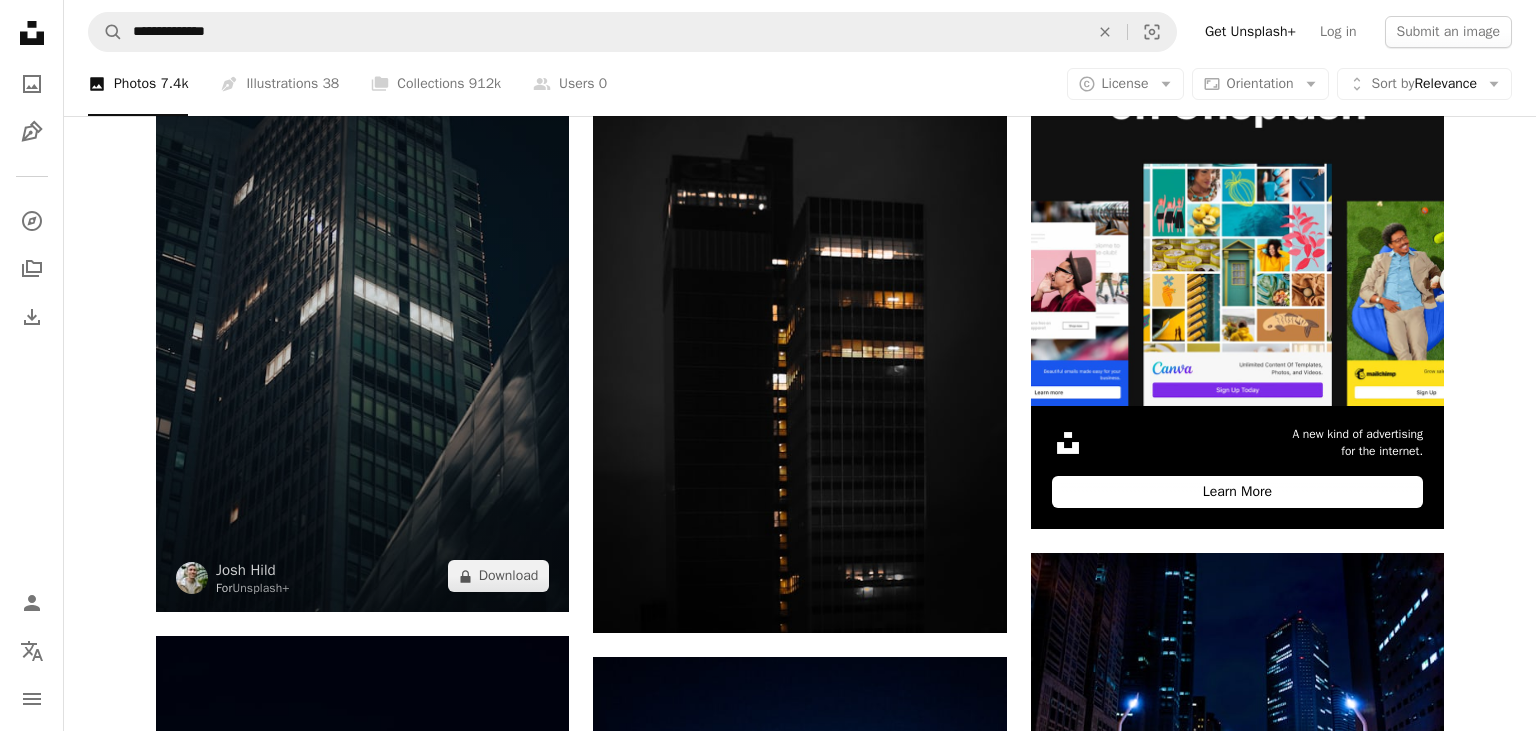 click at bounding box center (362, 302) 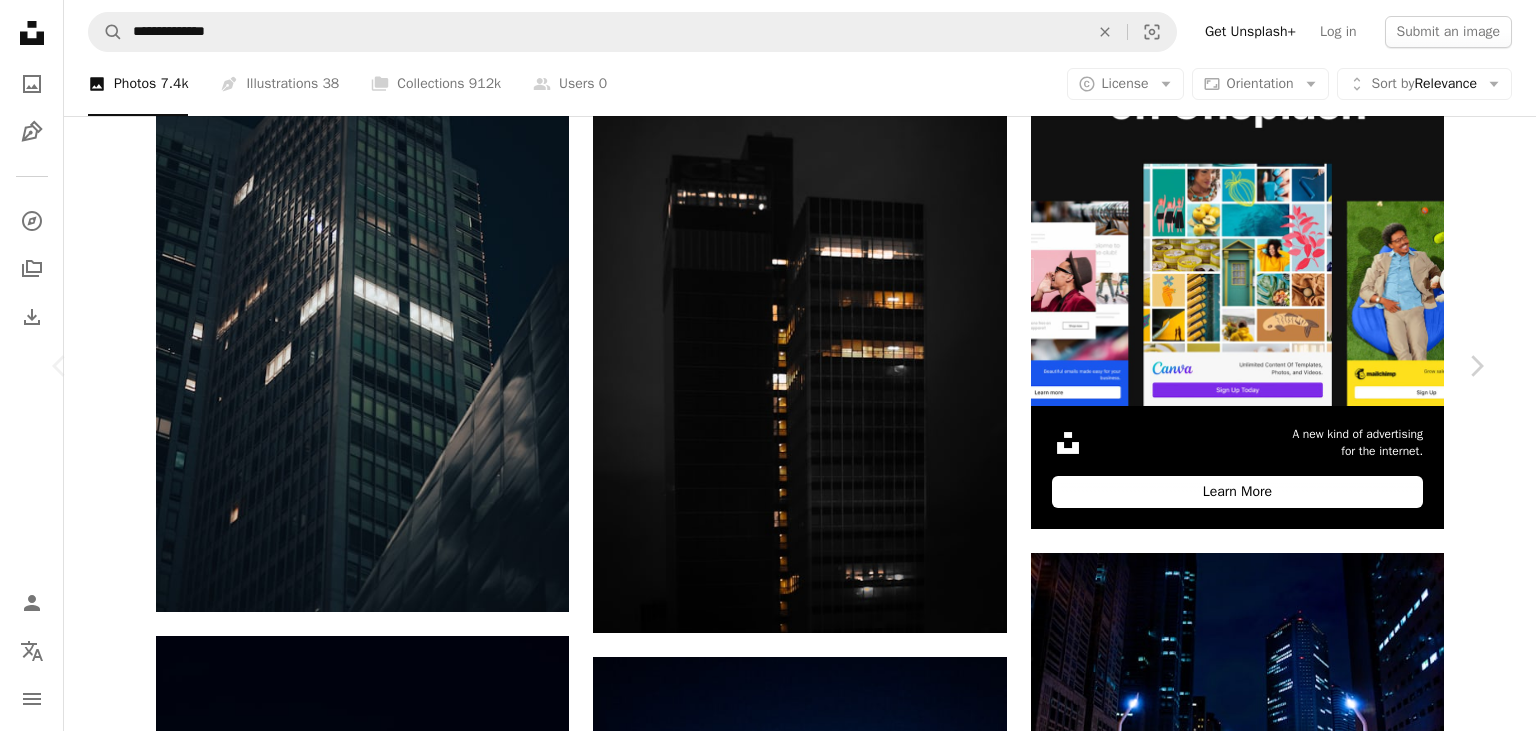 scroll, scrollTop: 1280, scrollLeft: 0, axis: vertical 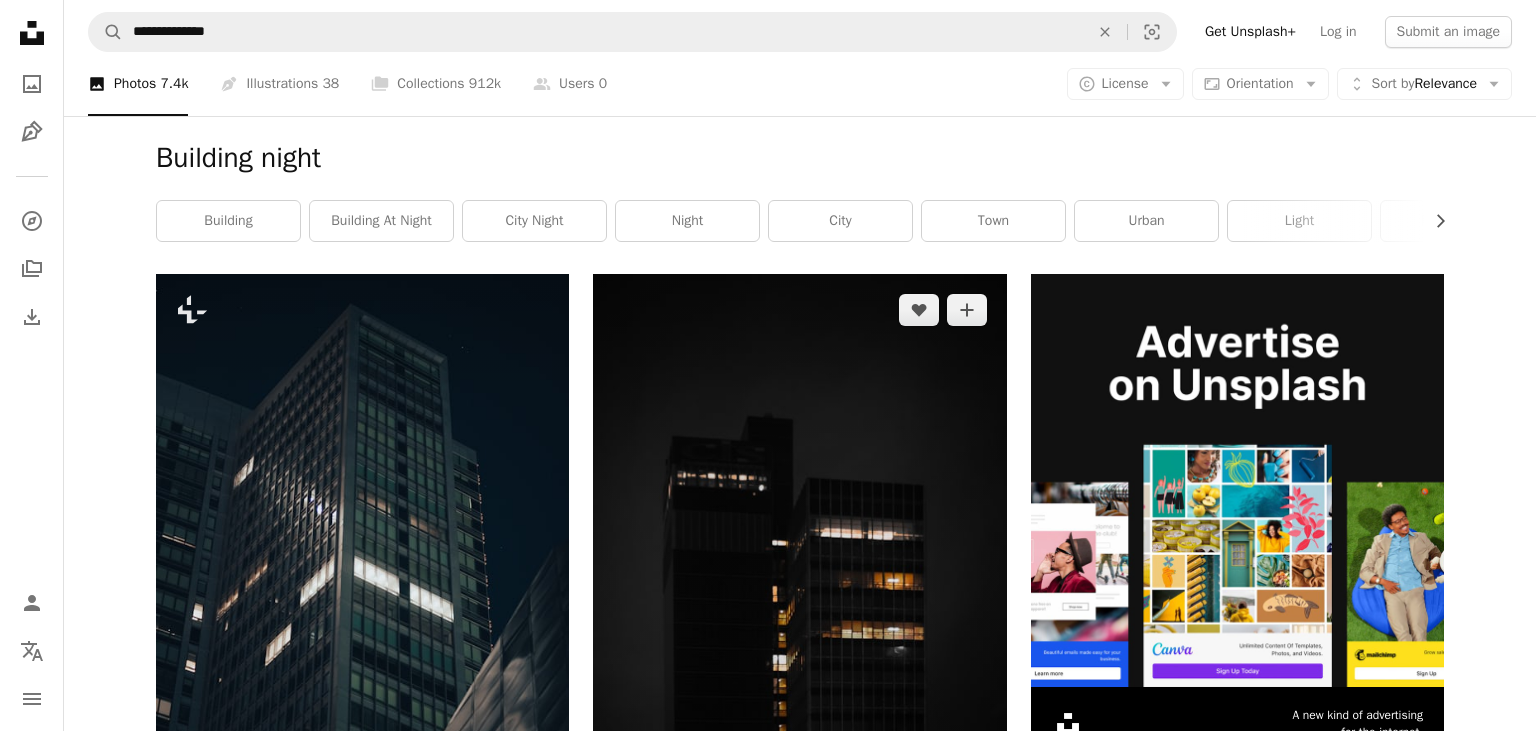 click at bounding box center [799, 594] 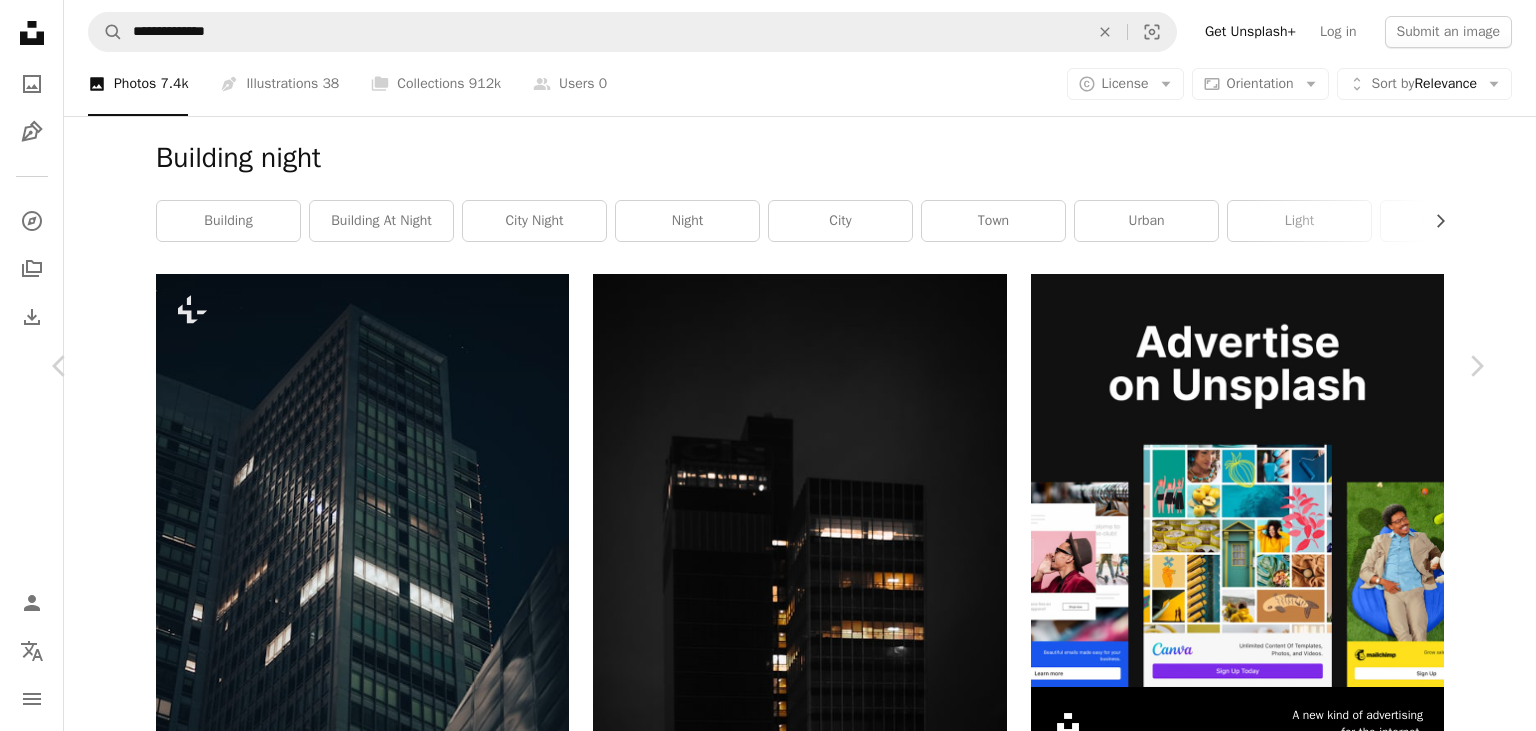 scroll, scrollTop: 1920, scrollLeft: 0, axis: vertical 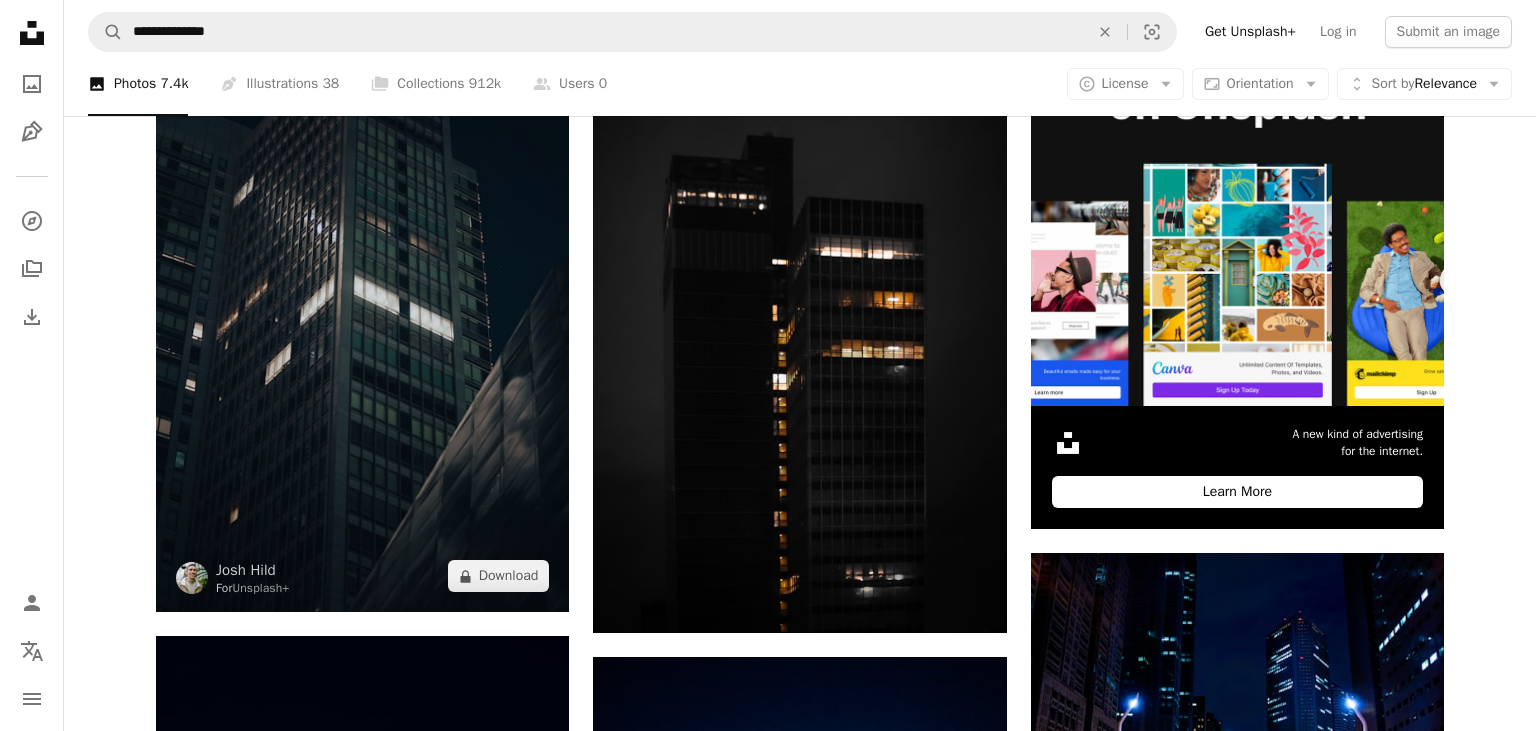 click at bounding box center [362, 302] 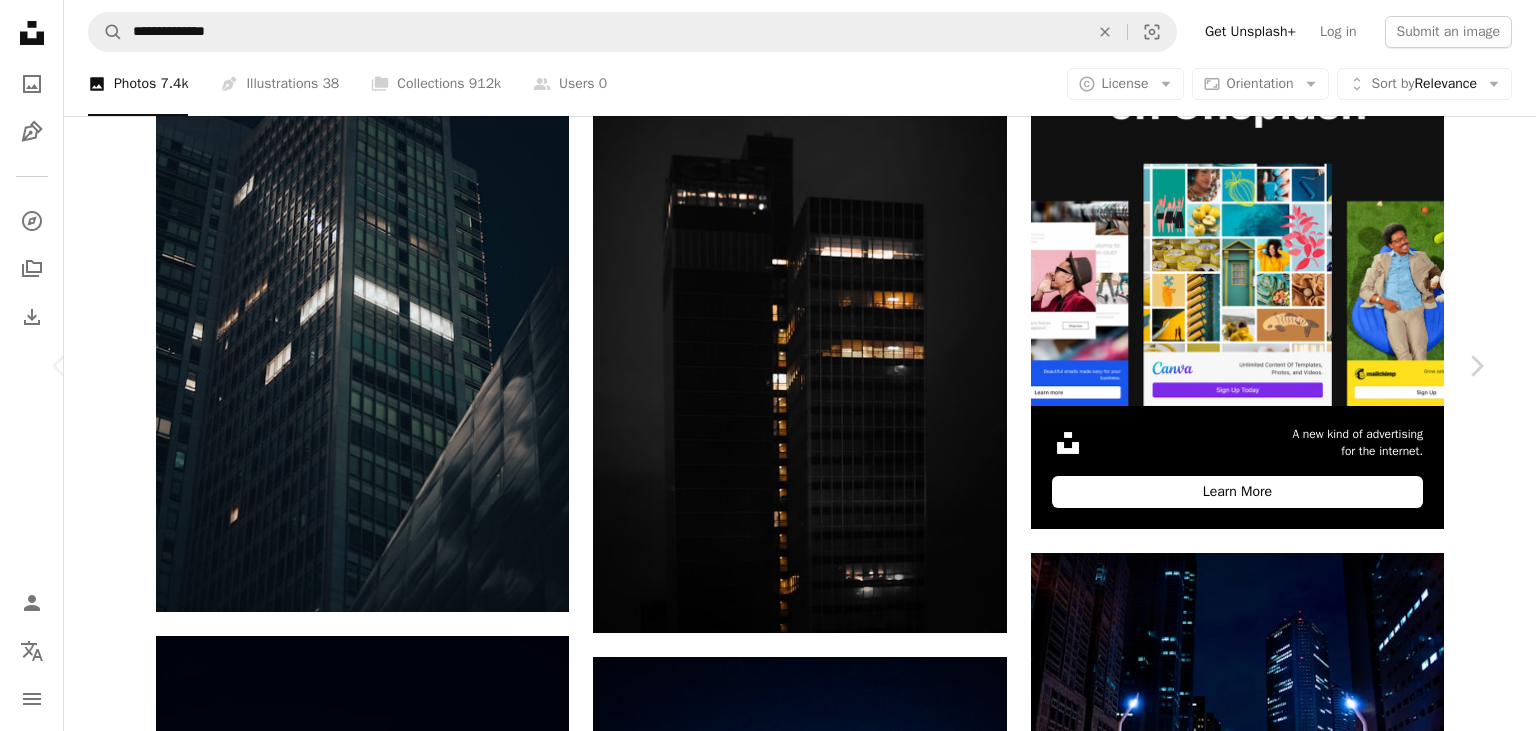 scroll, scrollTop: 2880, scrollLeft: 0, axis: vertical 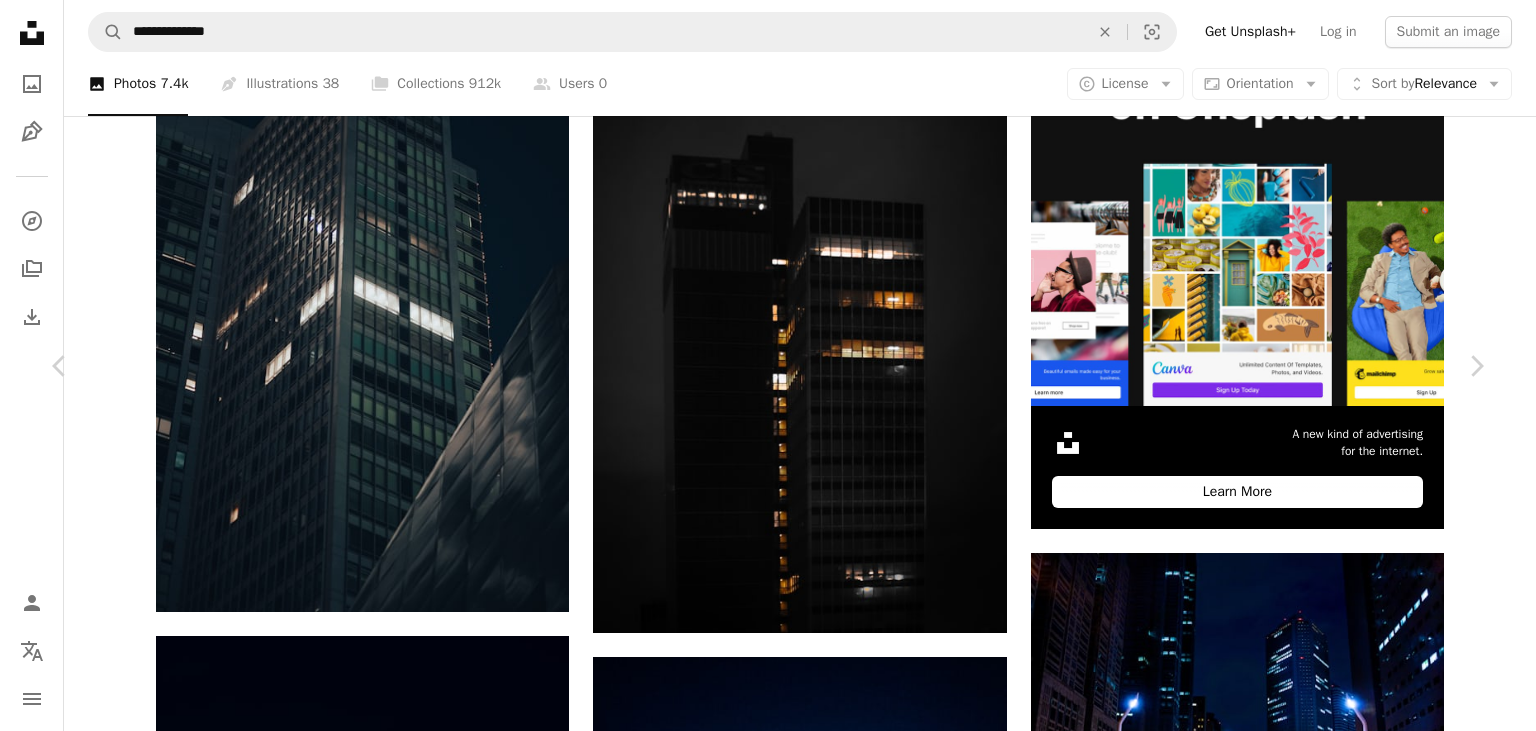 click on "An X shape" at bounding box center [20, 20] 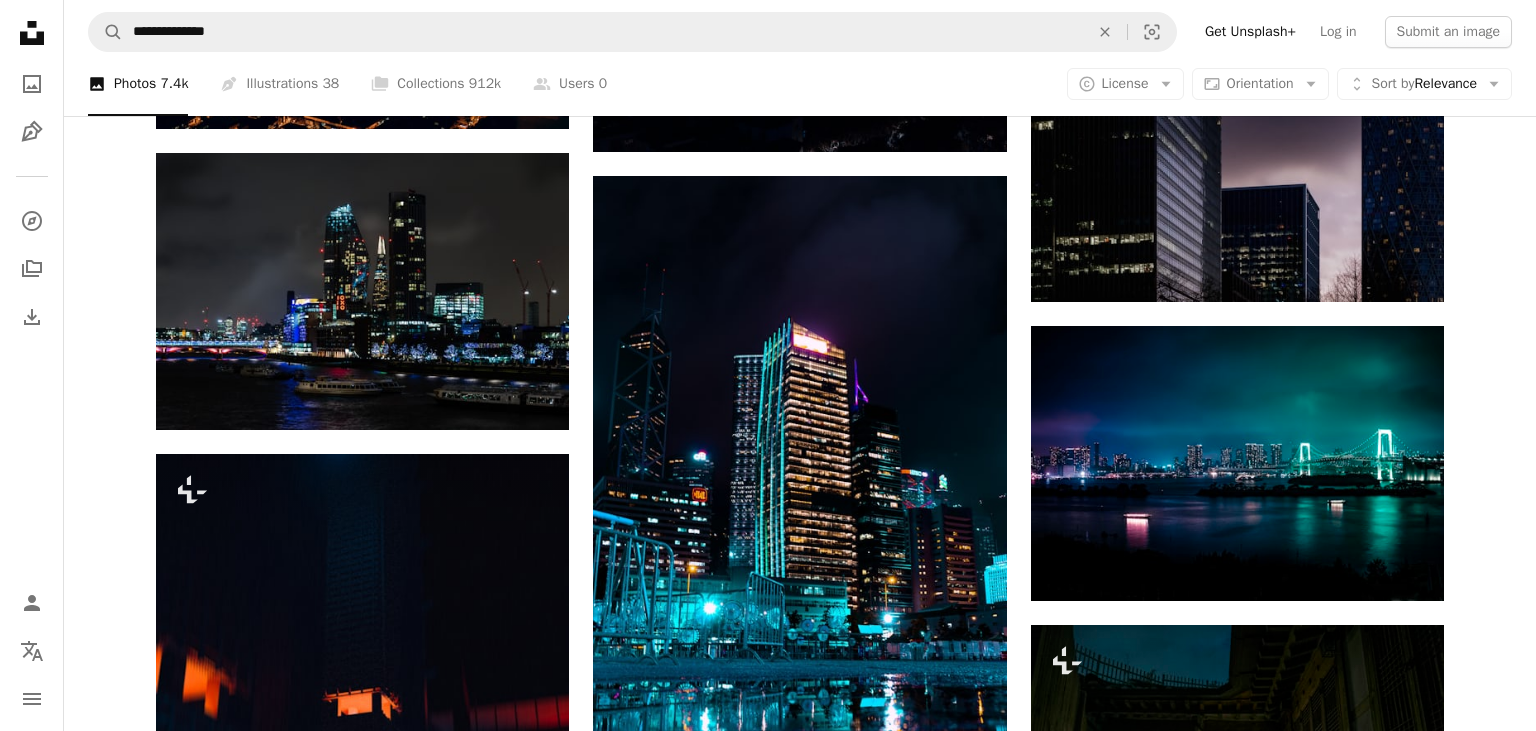 scroll, scrollTop: 1408, scrollLeft: 0, axis: vertical 